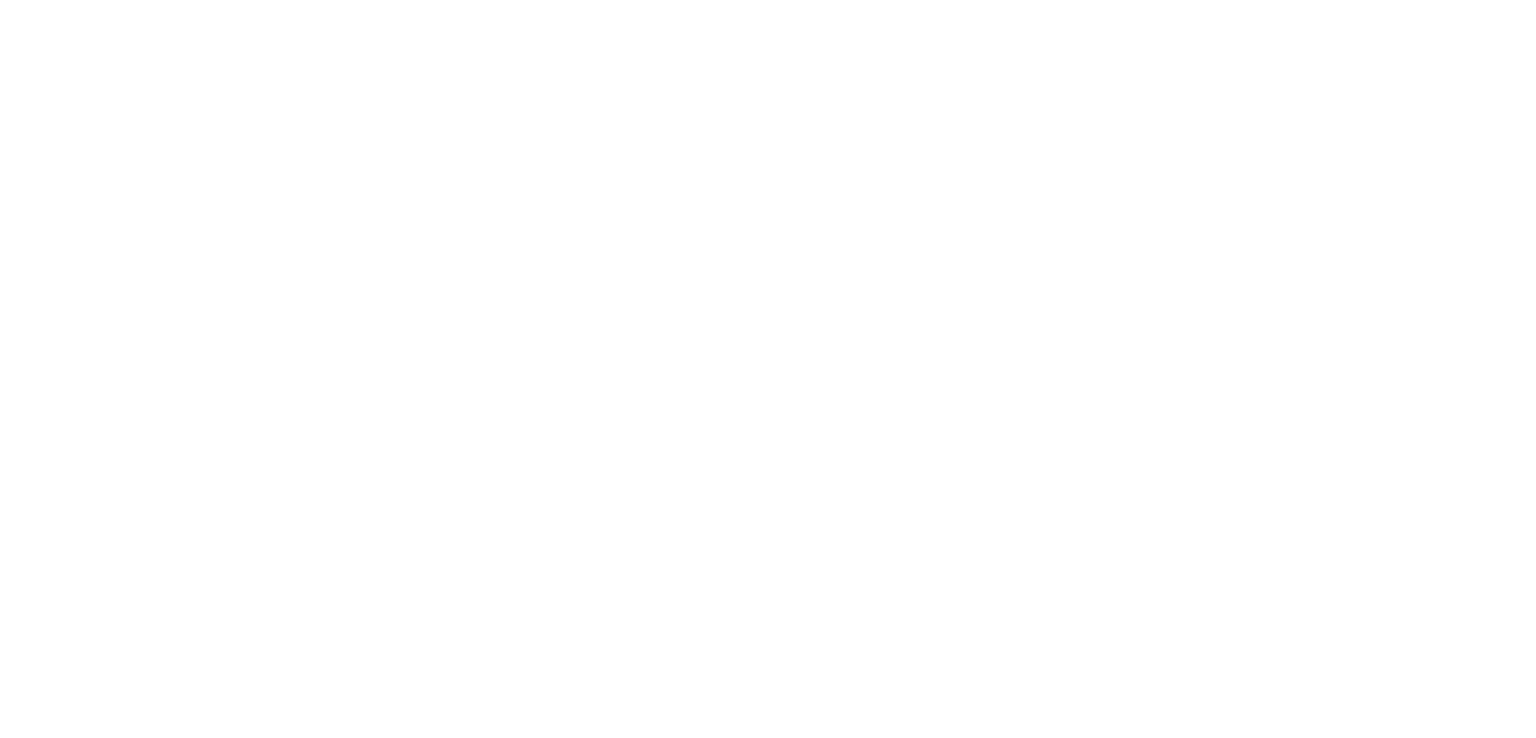 scroll, scrollTop: 0, scrollLeft: 0, axis: both 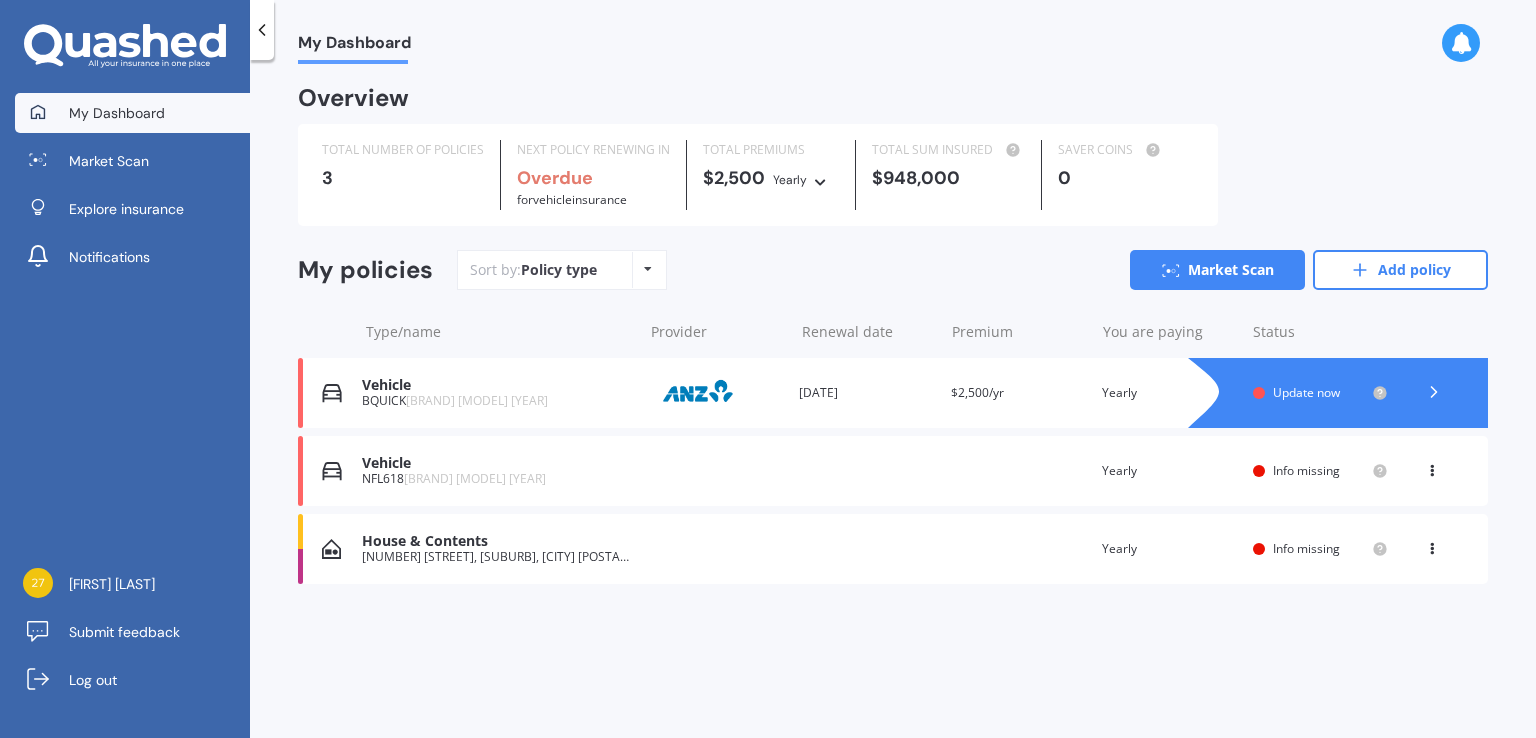 click at bounding box center [1432, 467] 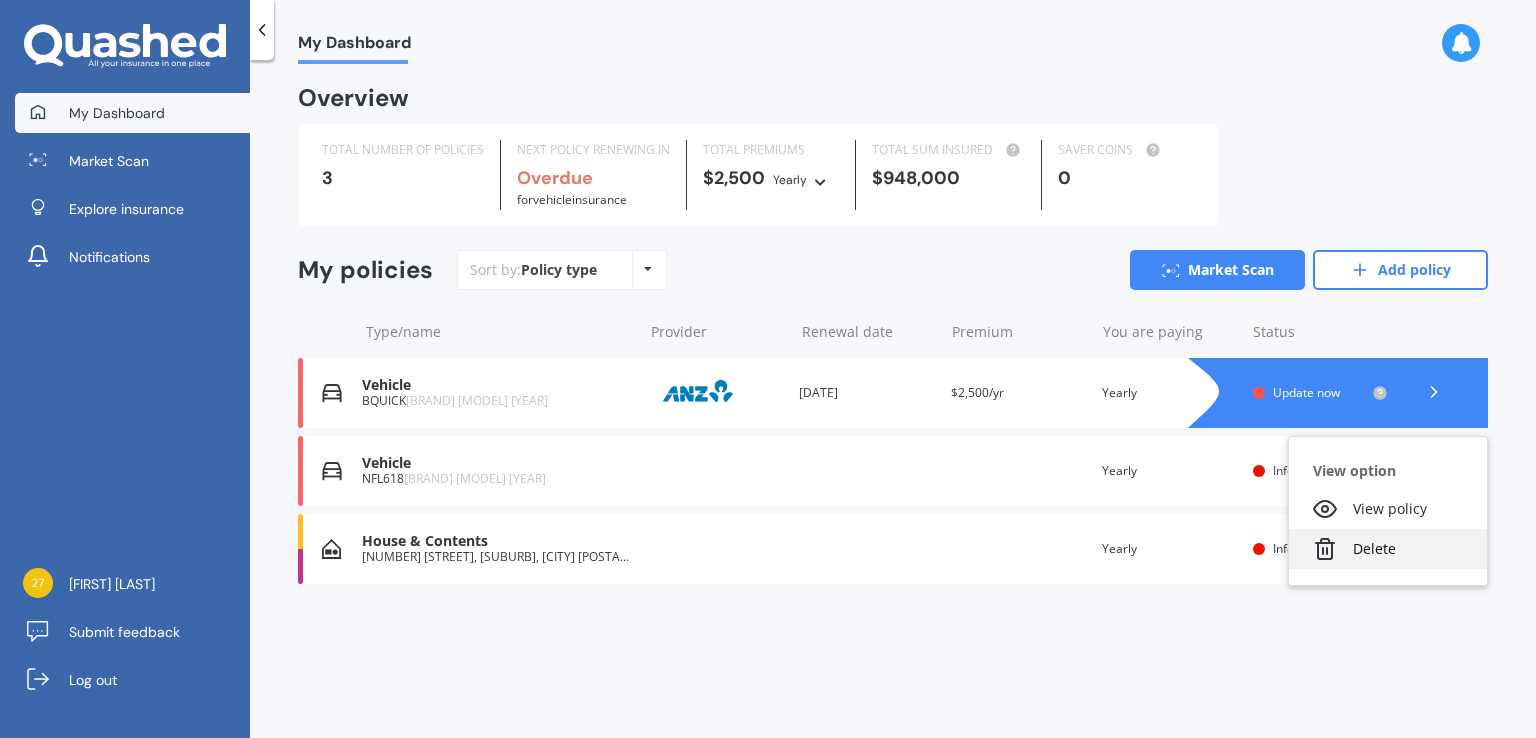 click on "Delete" at bounding box center [1388, 549] 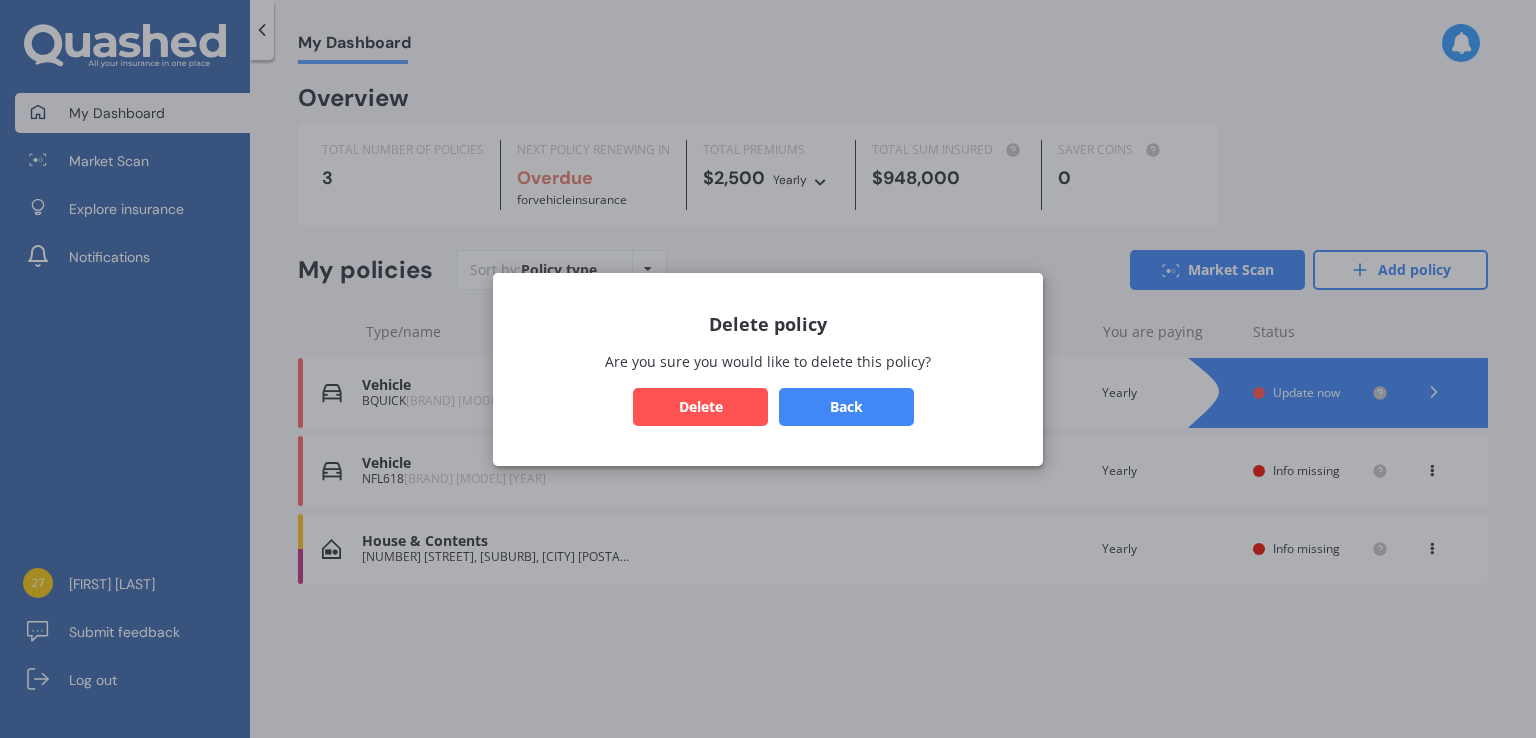 click on "Delete" at bounding box center (700, 406) 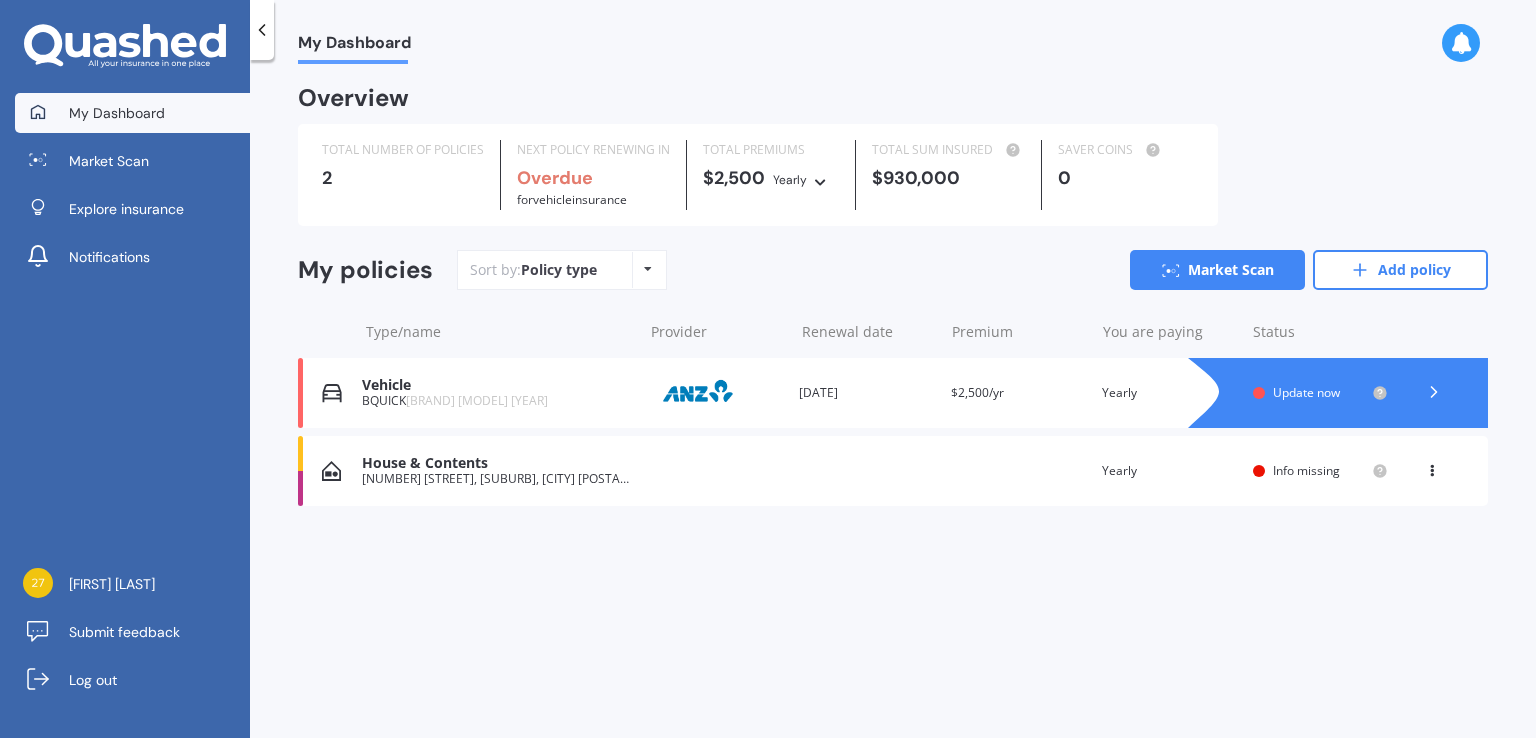 click on "House & Contents [NUMBER] [STREET], [SUBURB], [CITY] [POSTAL_CODE] Renewal date Premium You are paying Yearly Status Info missing View option View policy Delete" at bounding box center (893, 471) 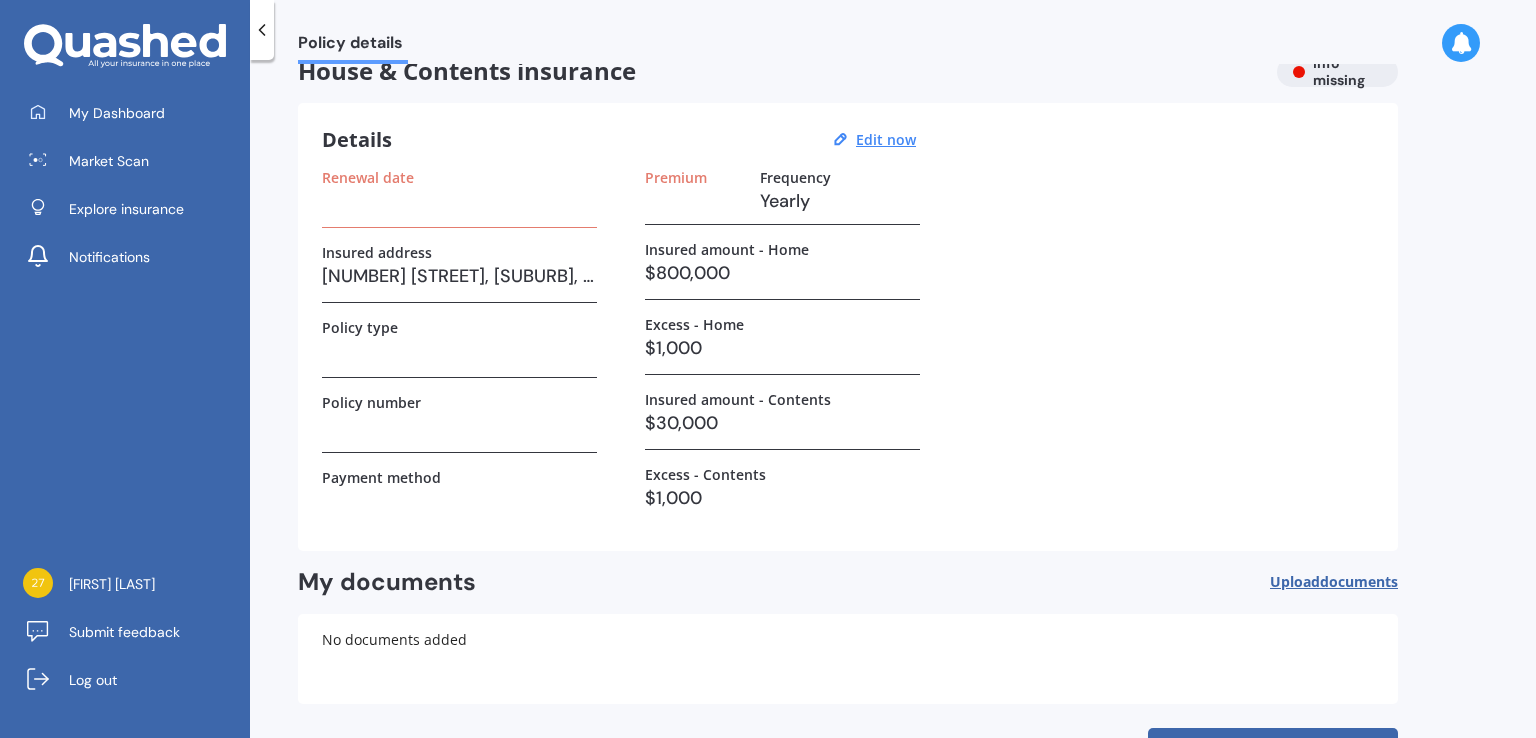 scroll, scrollTop: 0, scrollLeft: 0, axis: both 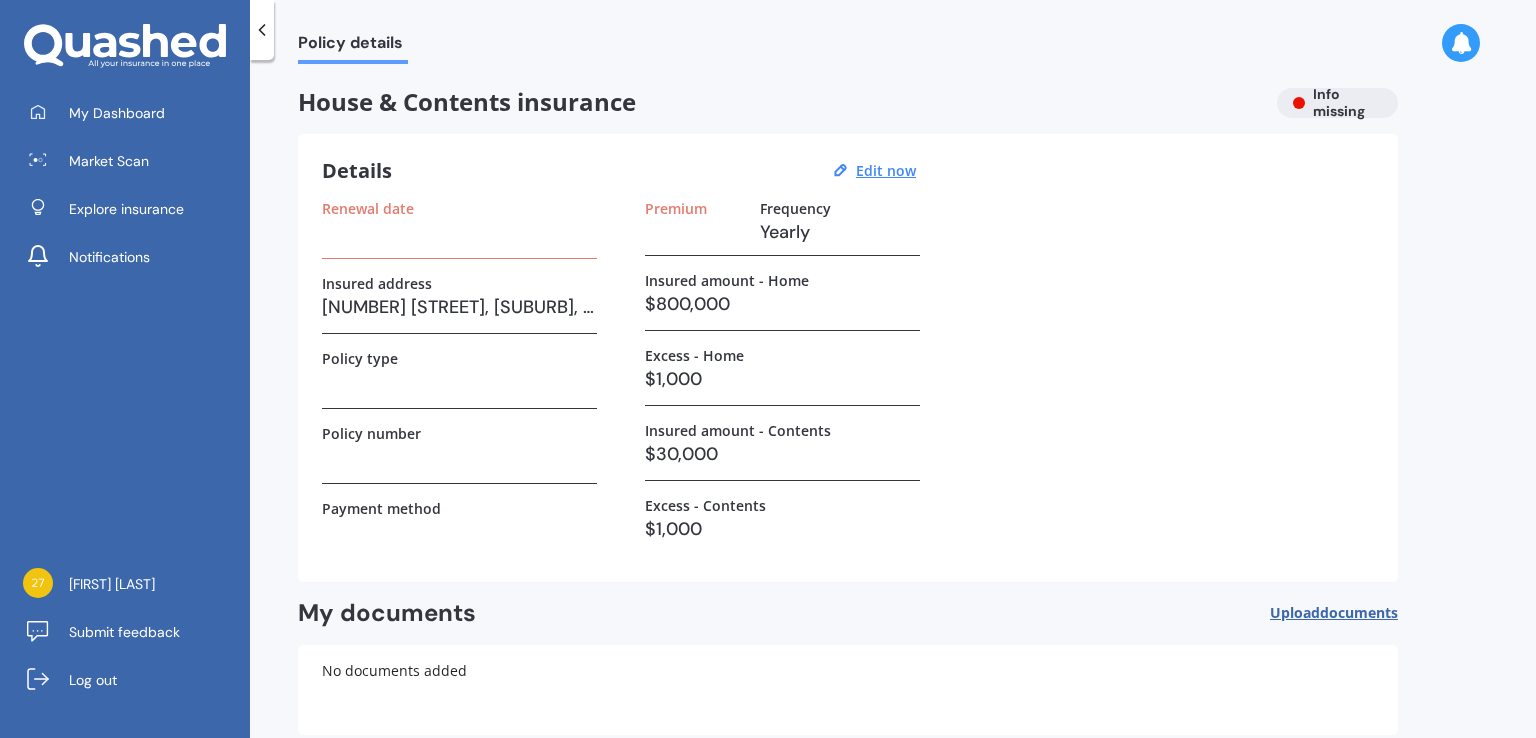 click on "$800,000" at bounding box center (782, 304) 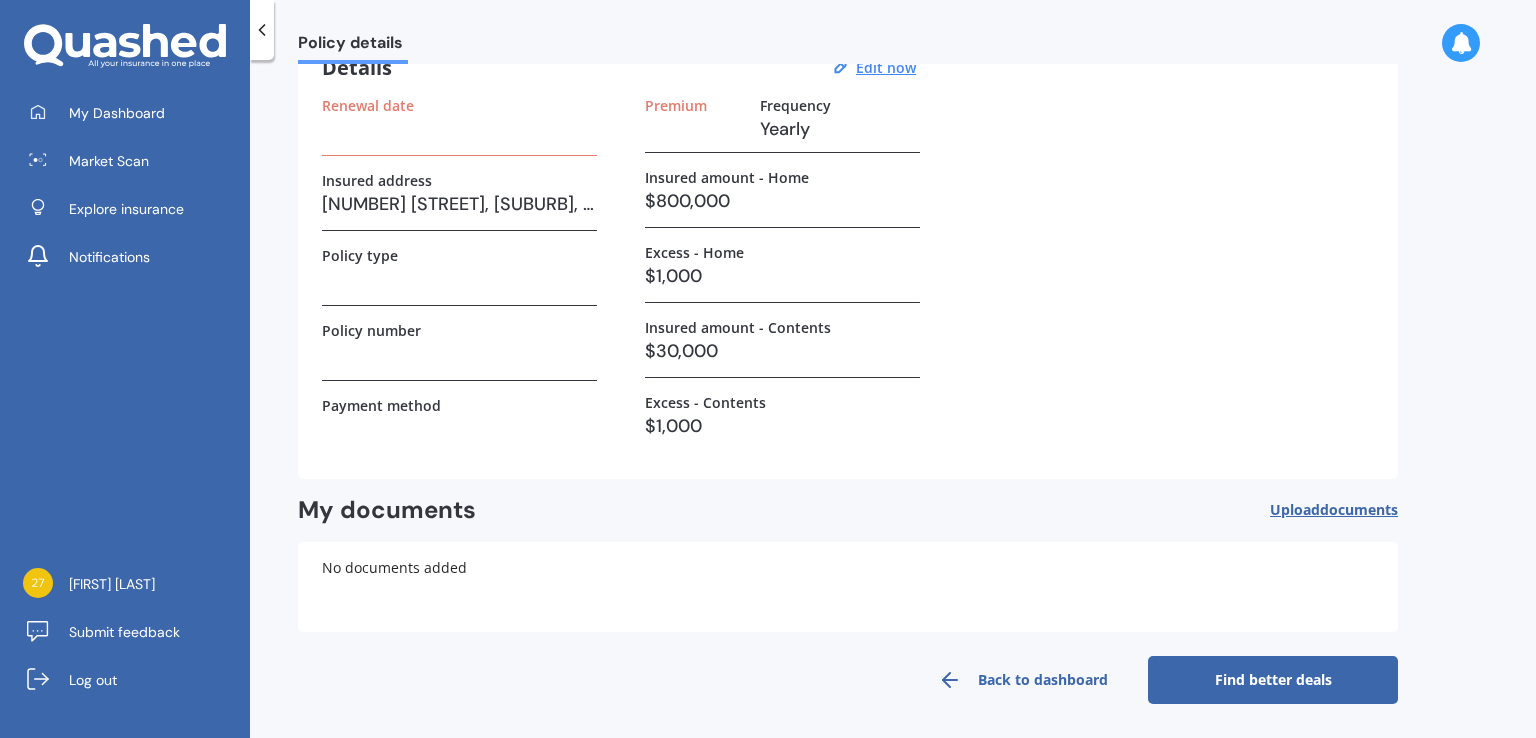 scroll, scrollTop: 104, scrollLeft: 0, axis: vertical 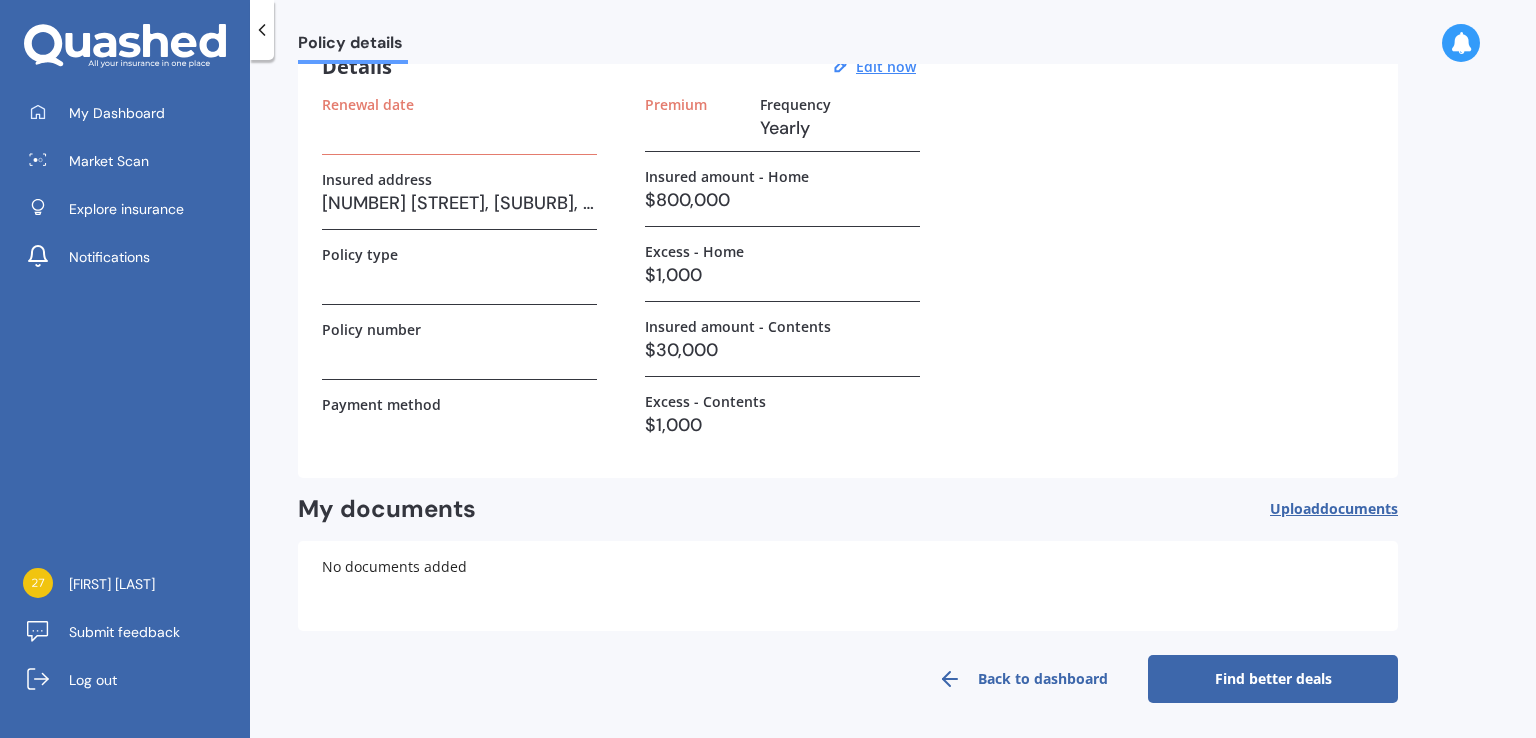 click at bounding box center (459, 353) 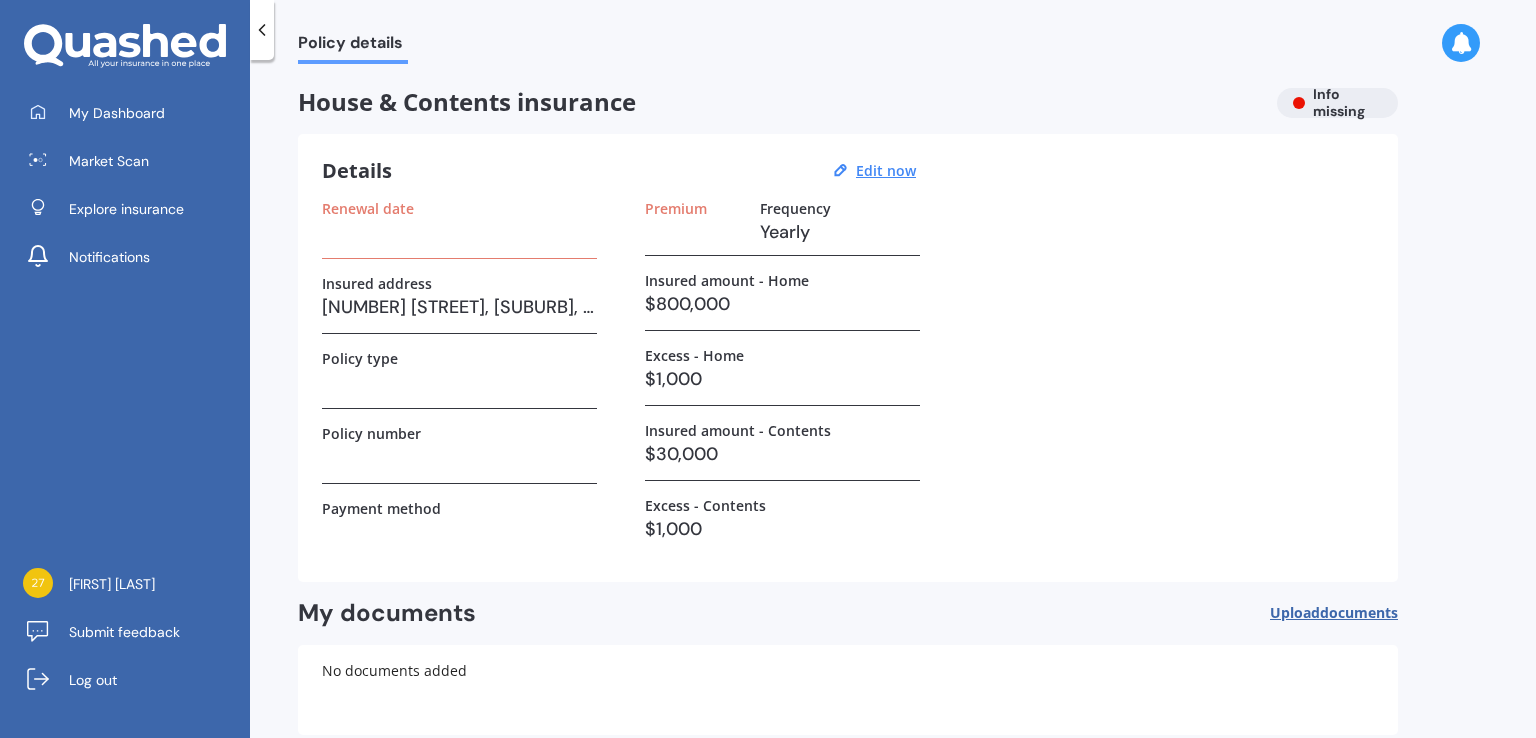 scroll, scrollTop: 0, scrollLeft: 0, axis: both 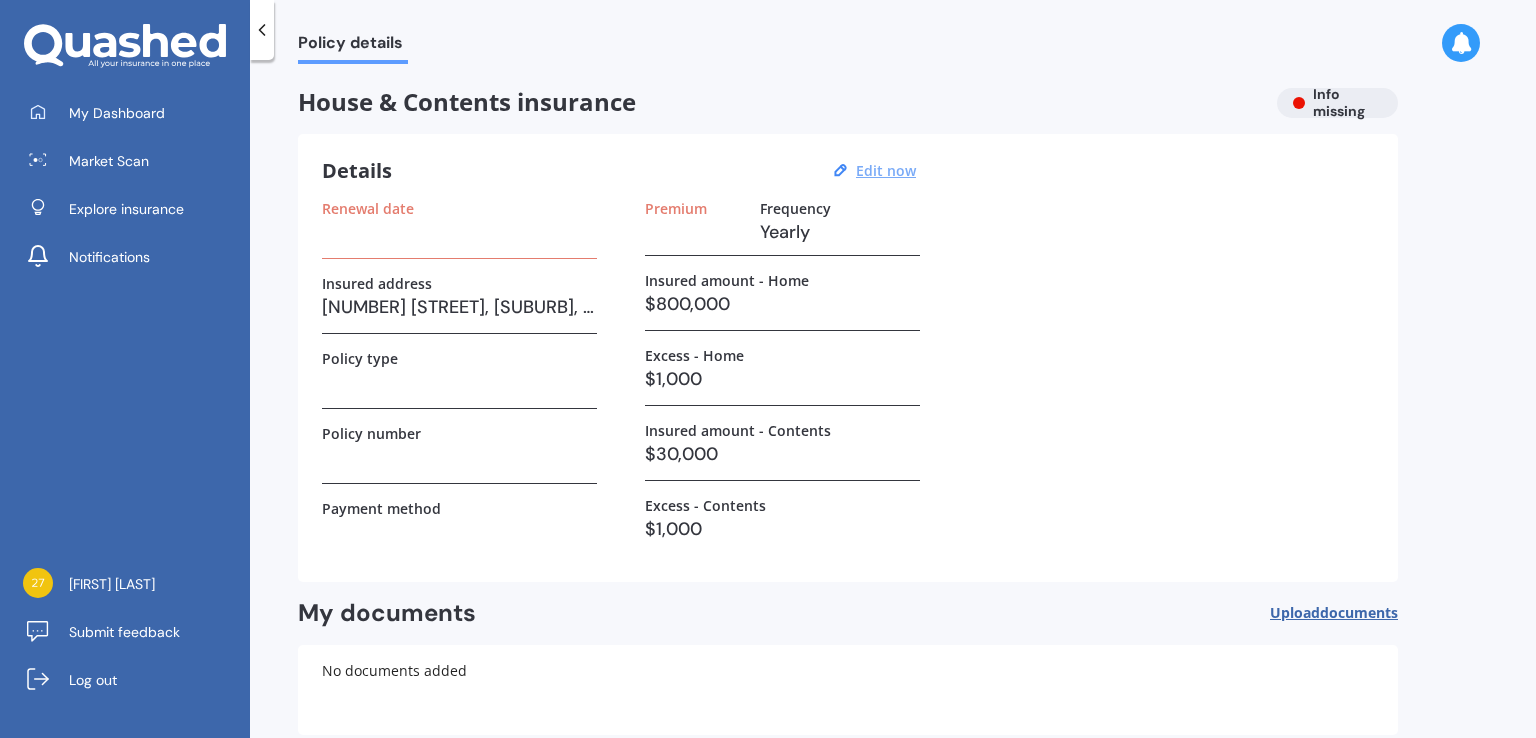 click on "Edit now" at bounding box center [886, 170] 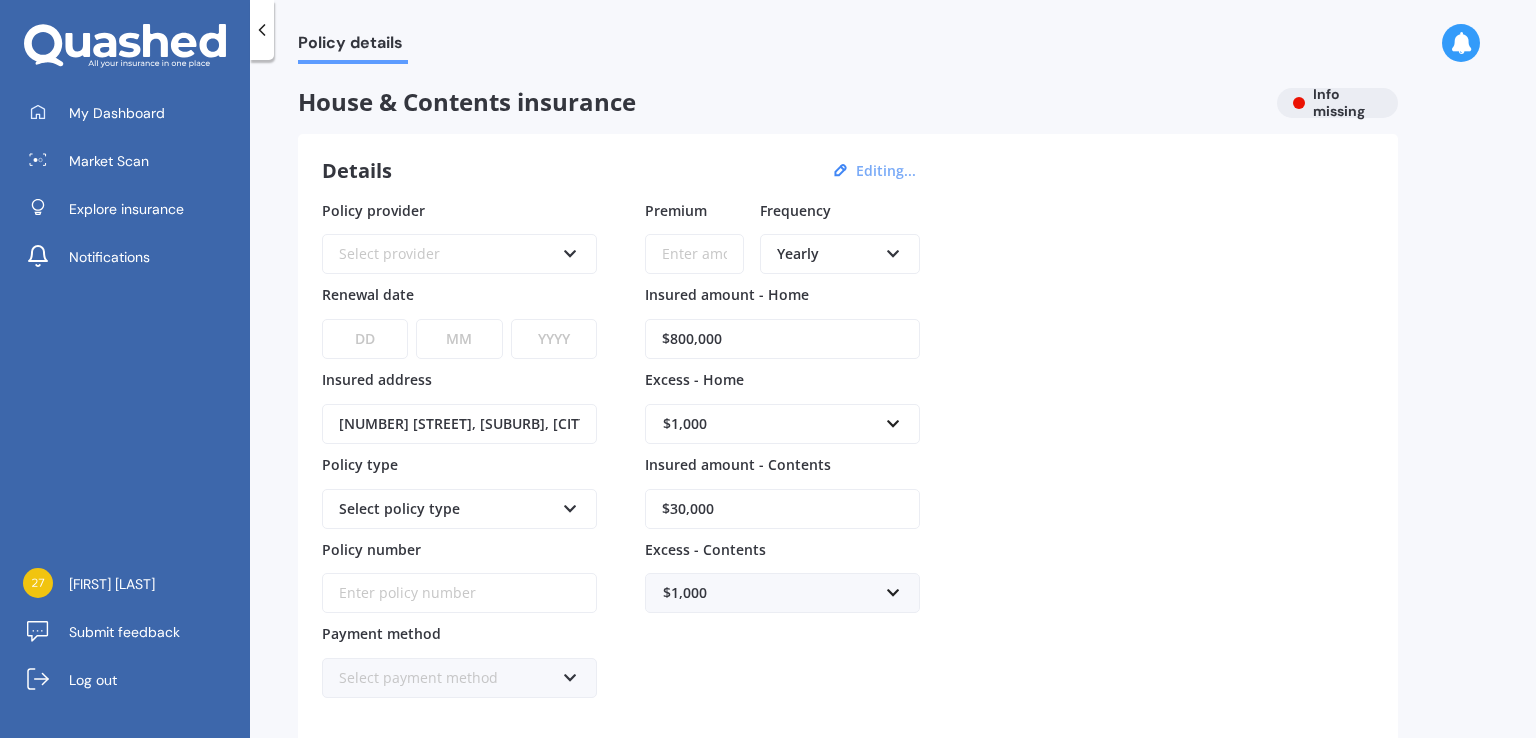 click on "$800,000" at bounding box center (782, 339) 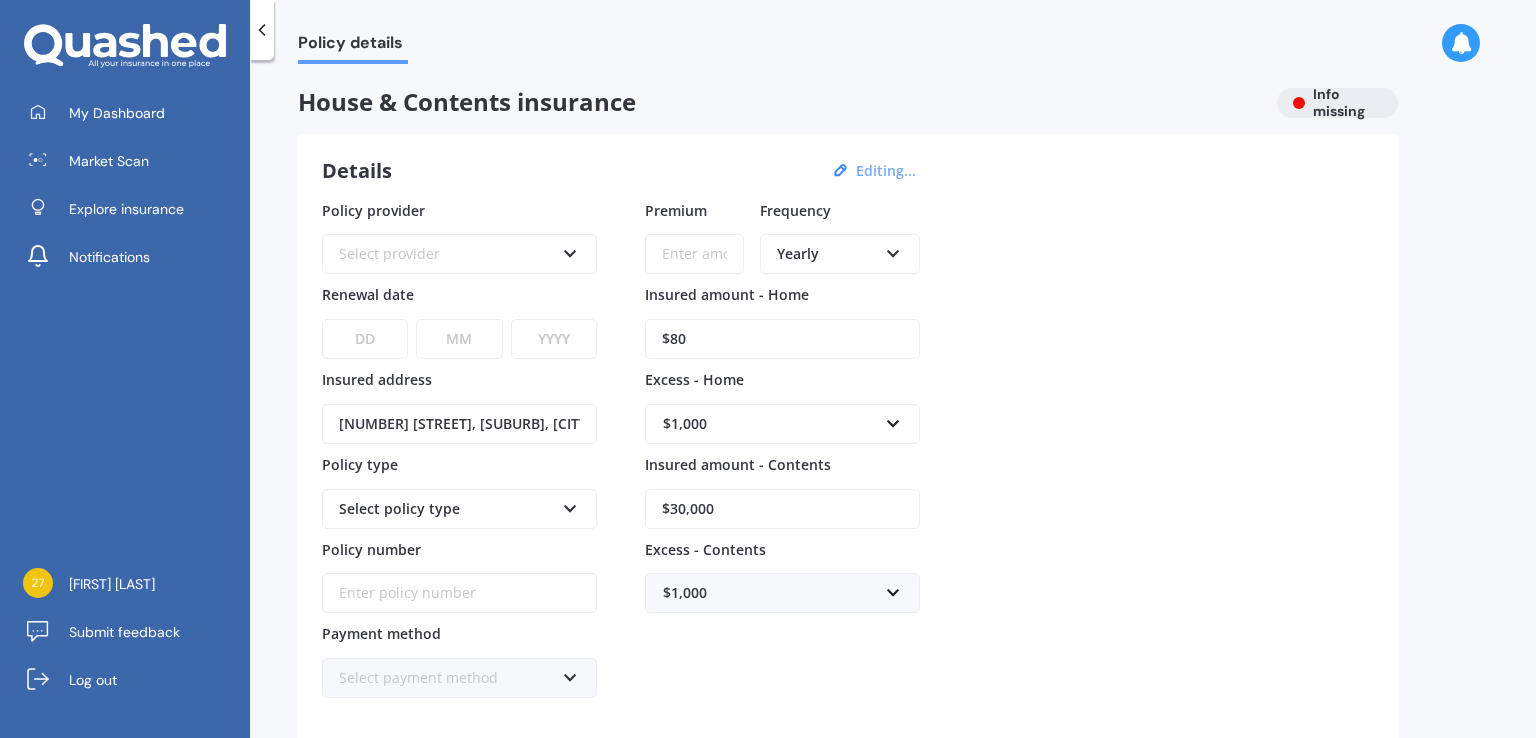 type on "$8" 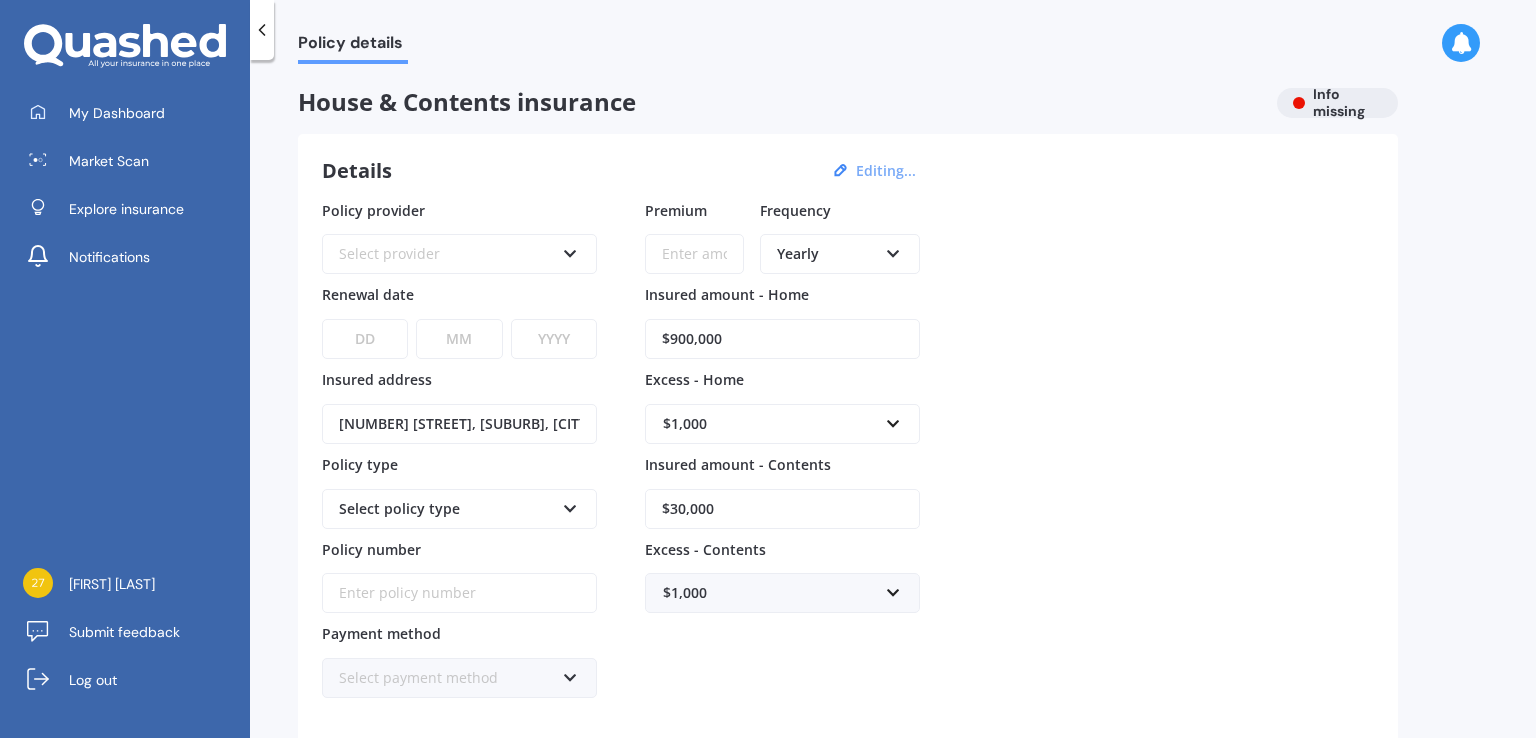 type on "$900,000" 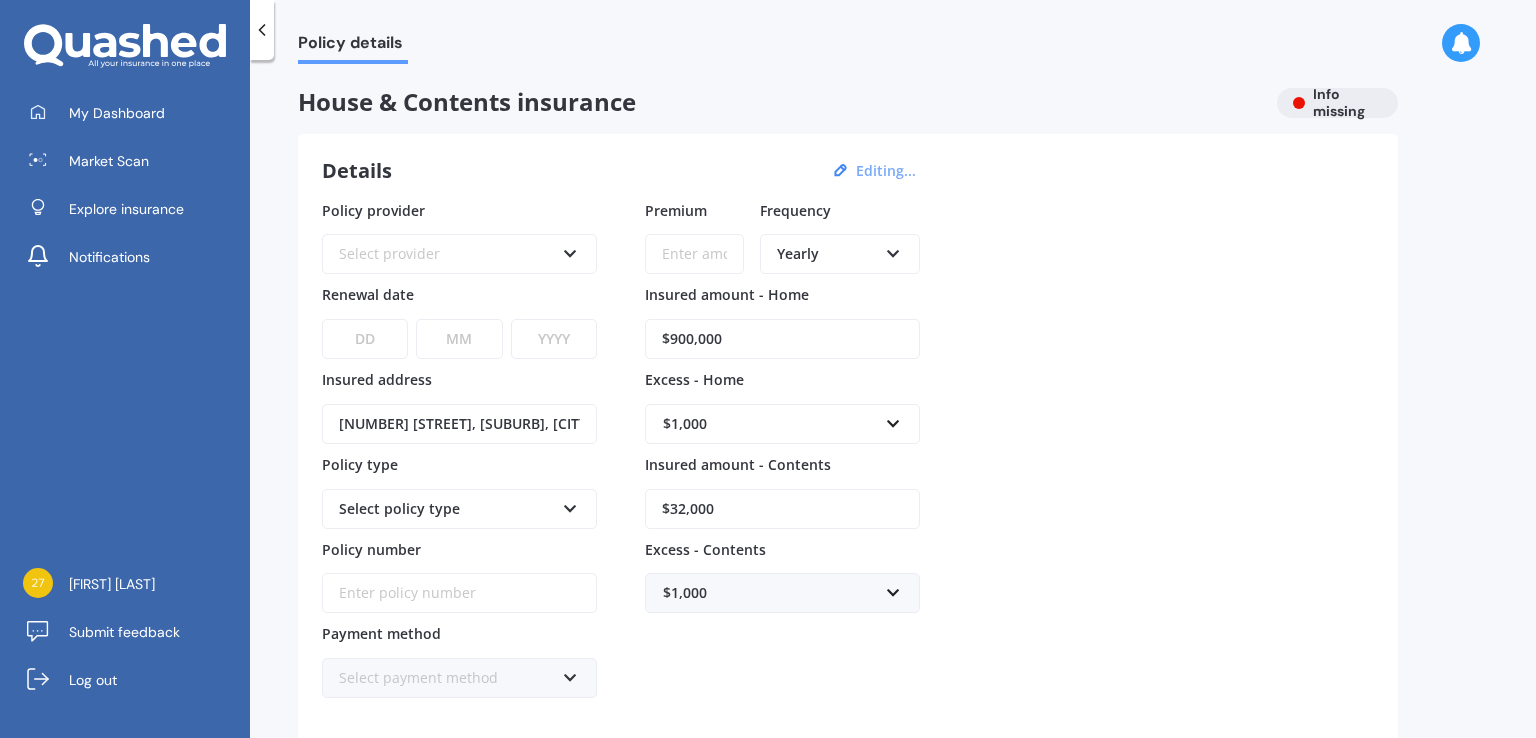 type on "$32,000" 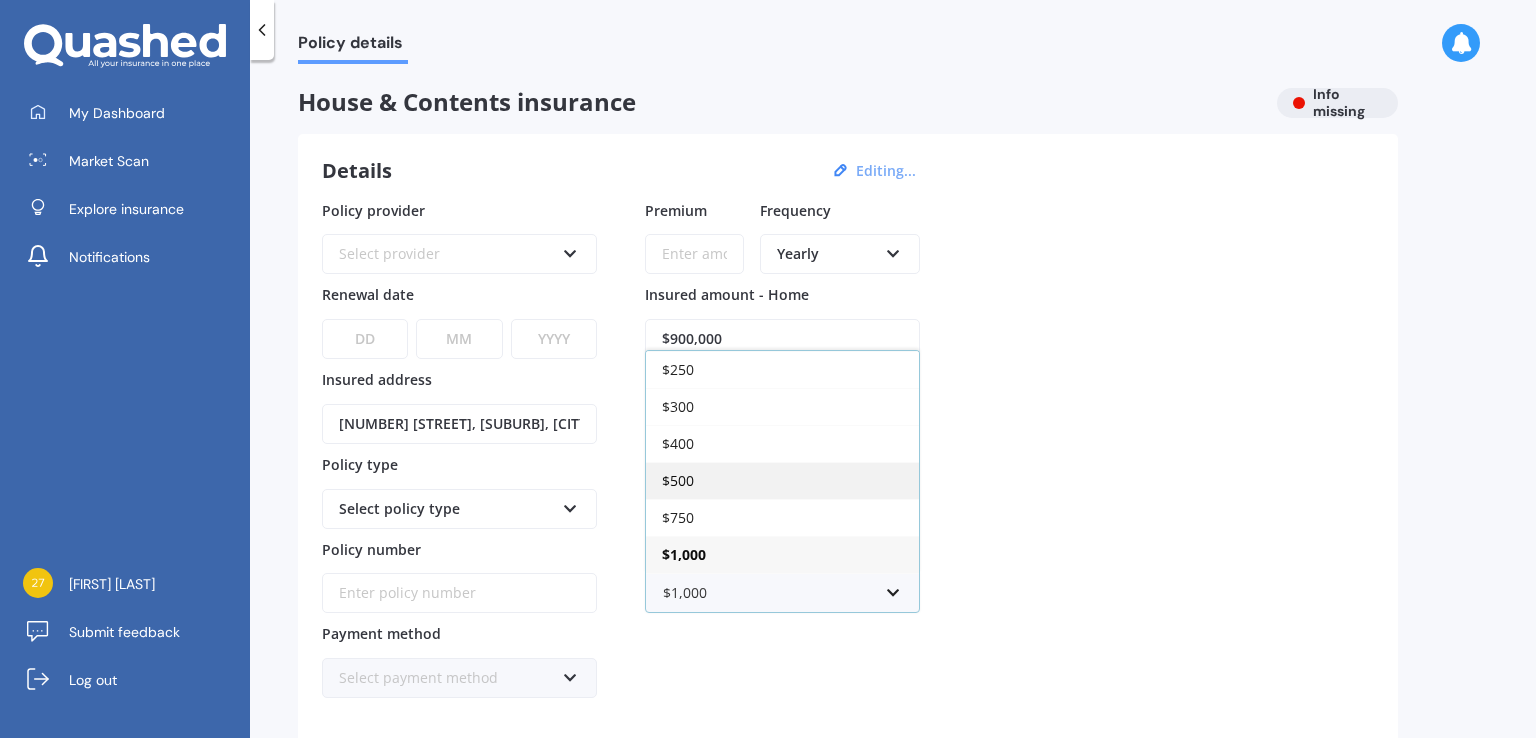 click on "$500" at bounding box center (782, 480) 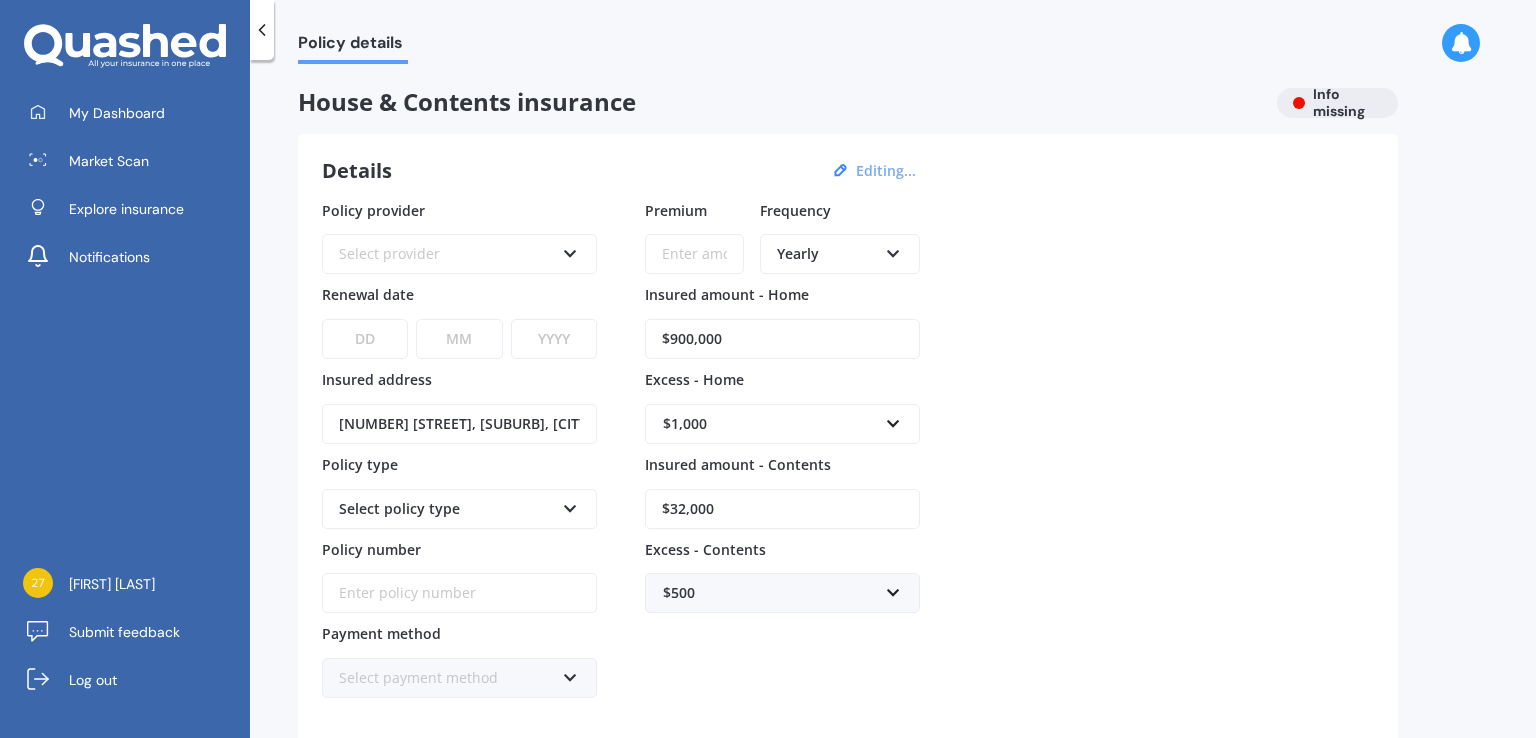 click on "Premium Frequency Yearly Yearly Six-Monthly Quarterly Monthly Fortnightly Weekly Insured amount - Home $900,000 Excess - Home $1,000 $300 $400 $500 $750 $1,000 $2,000 $2,500 Insured amount - Contents $32,000 Excess - Contents $500 $250 $300 $400 $500 $750 $1,000 $2,000" at bounding box center [782, 449] 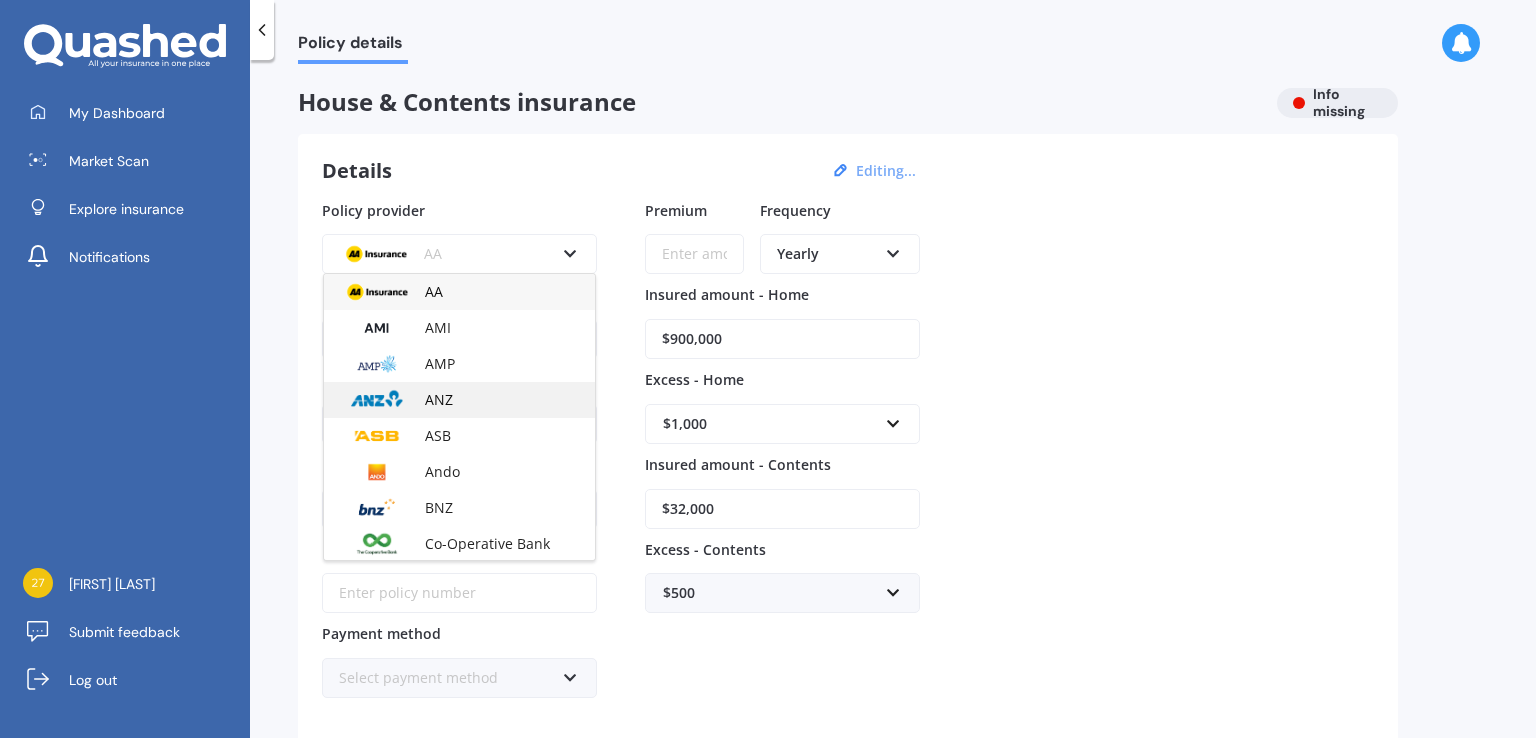 click on "ANZ" at bounding box center (459, 400) 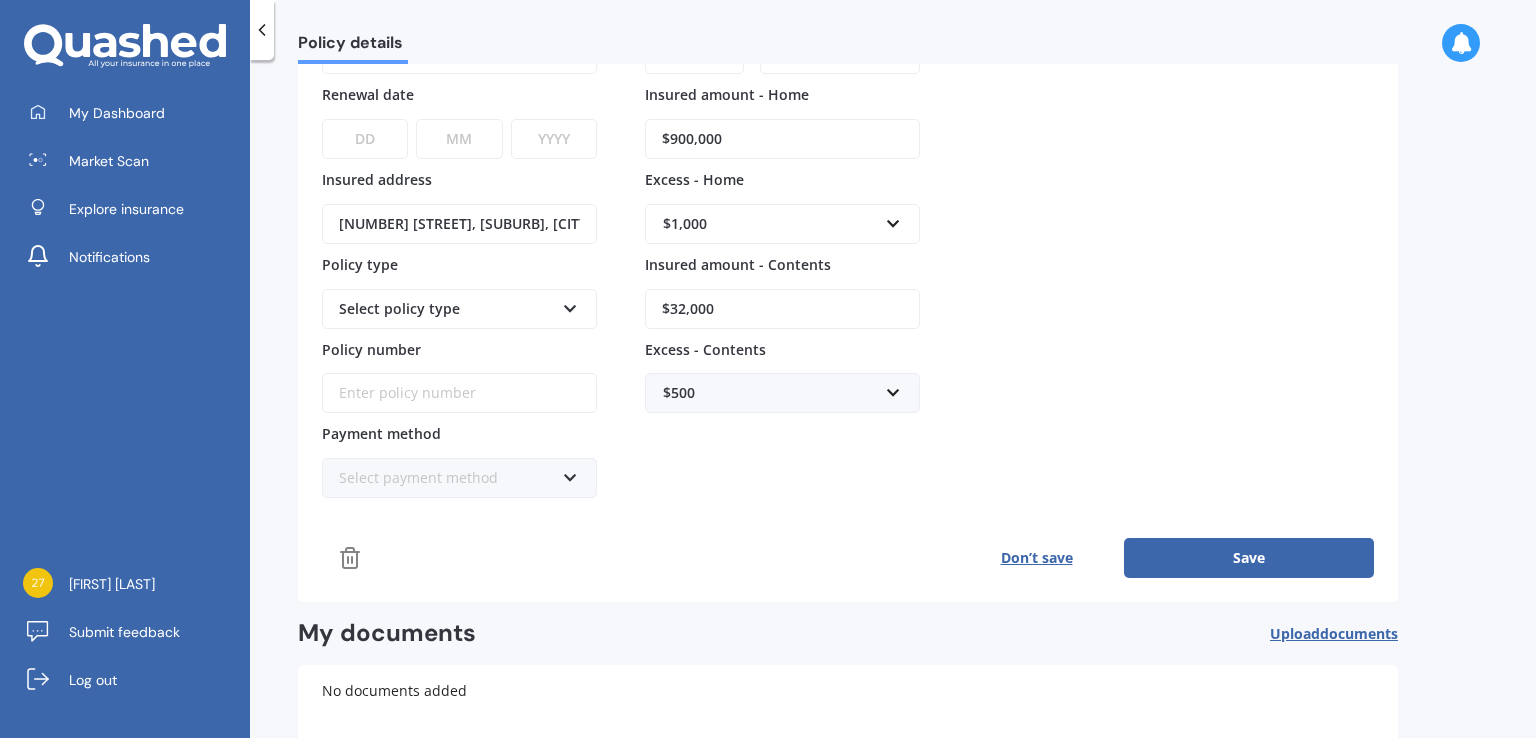 click on "Save" at bounding box center [1249, 558] 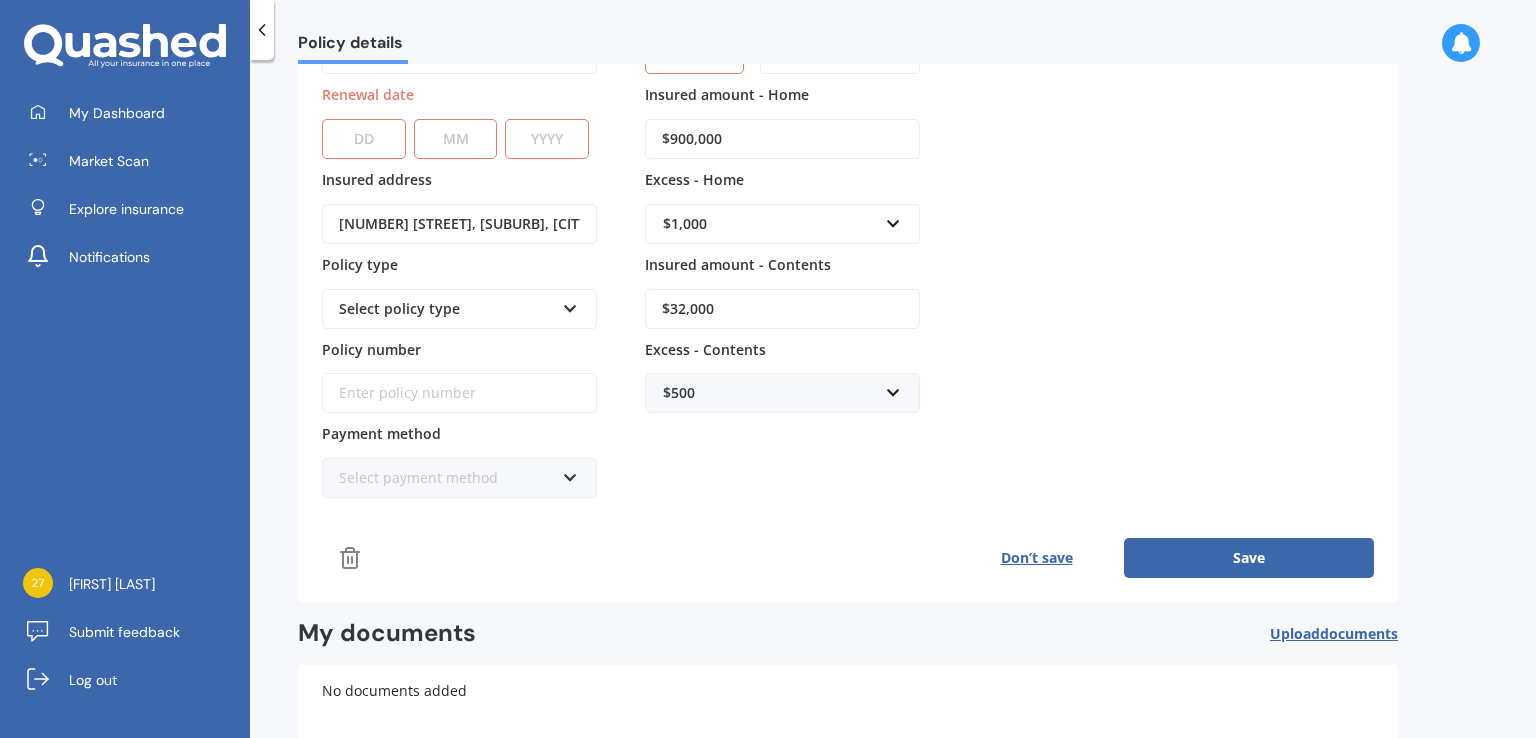 scroll, scrollTop: 170, scrollLeft: 0, axis: vertical 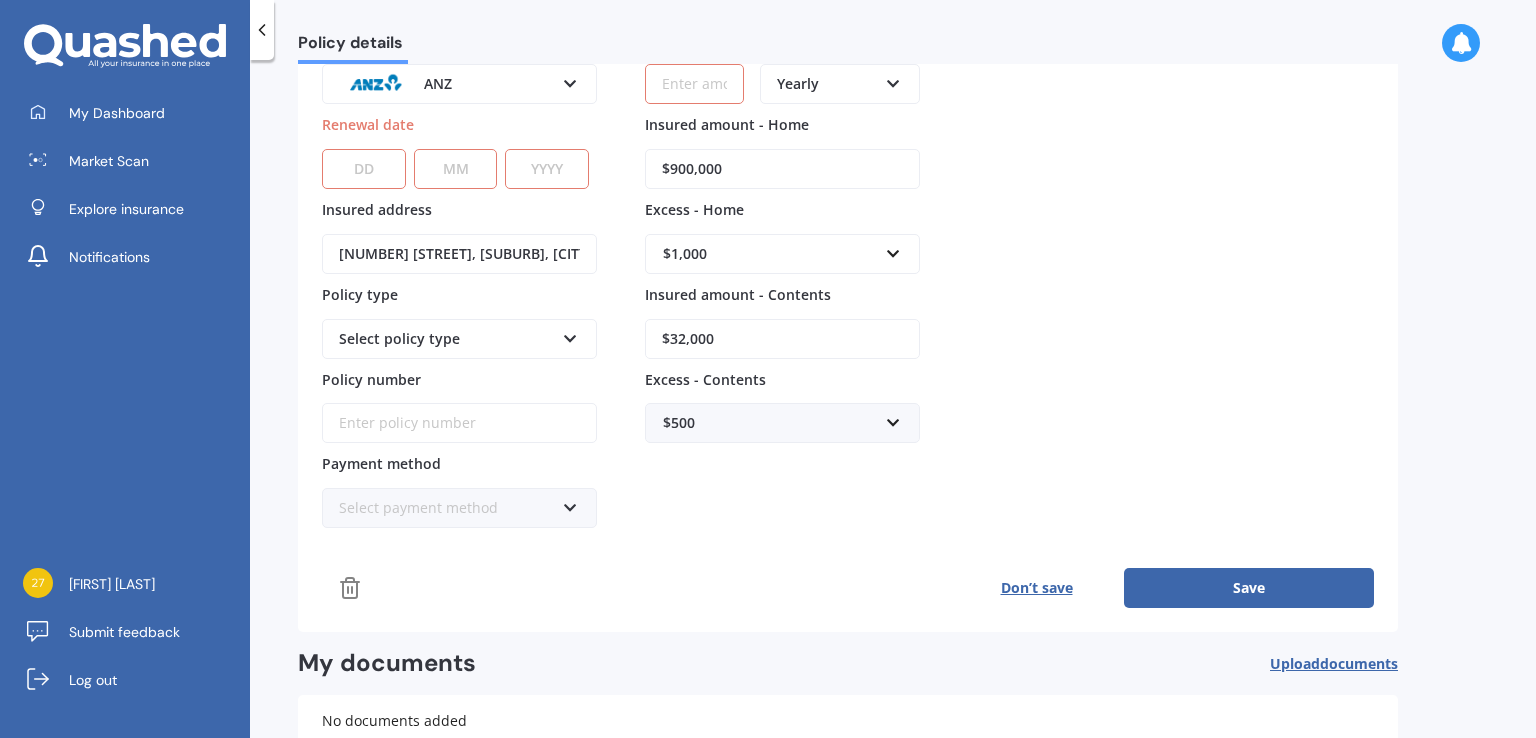 click on "DD 01 02 03 04 05 06 07 08 09 10 11 12 13 14 15 16 17 18 19 20 21 22 23 24 25 26 27 28 29 30 31" at bounding box center (364, 169) 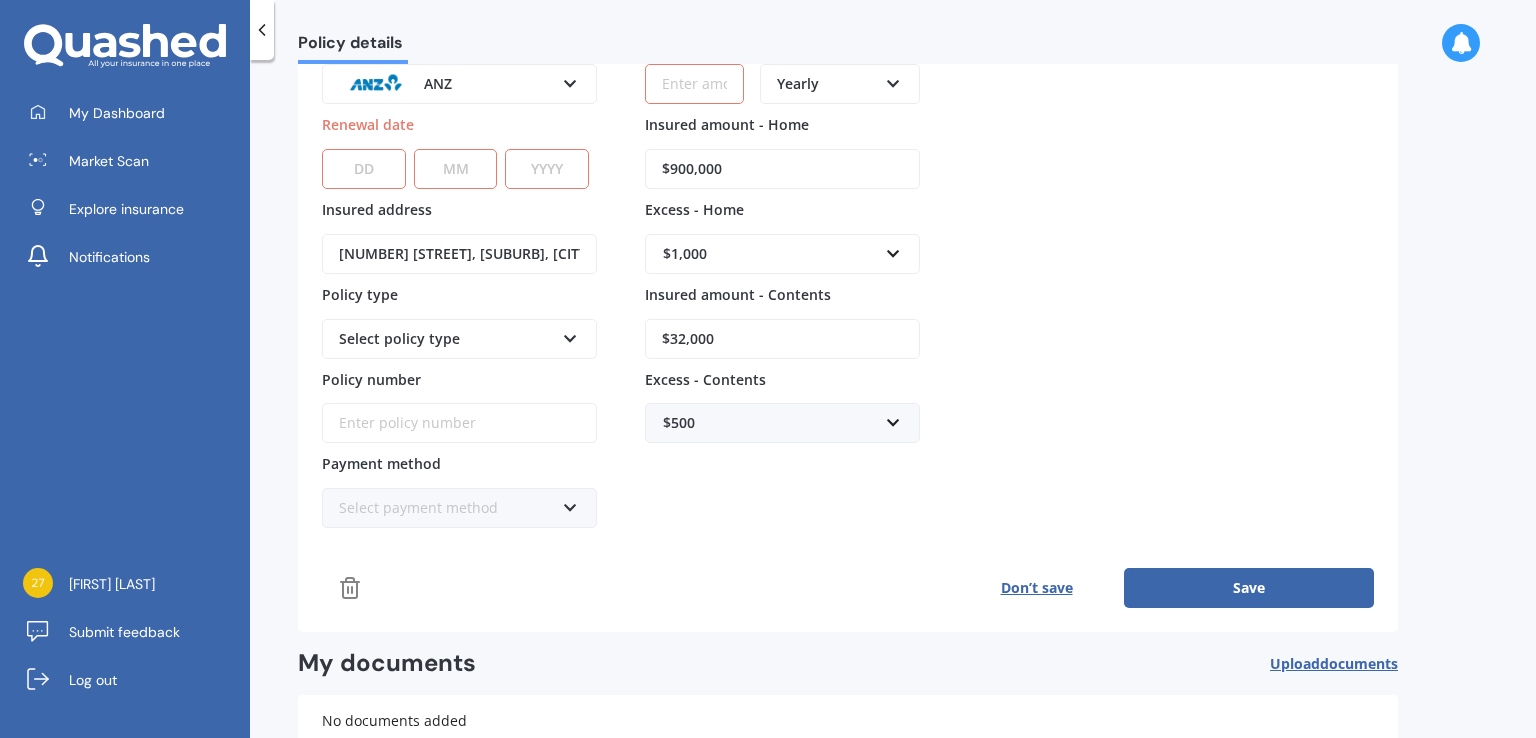 select on "10" 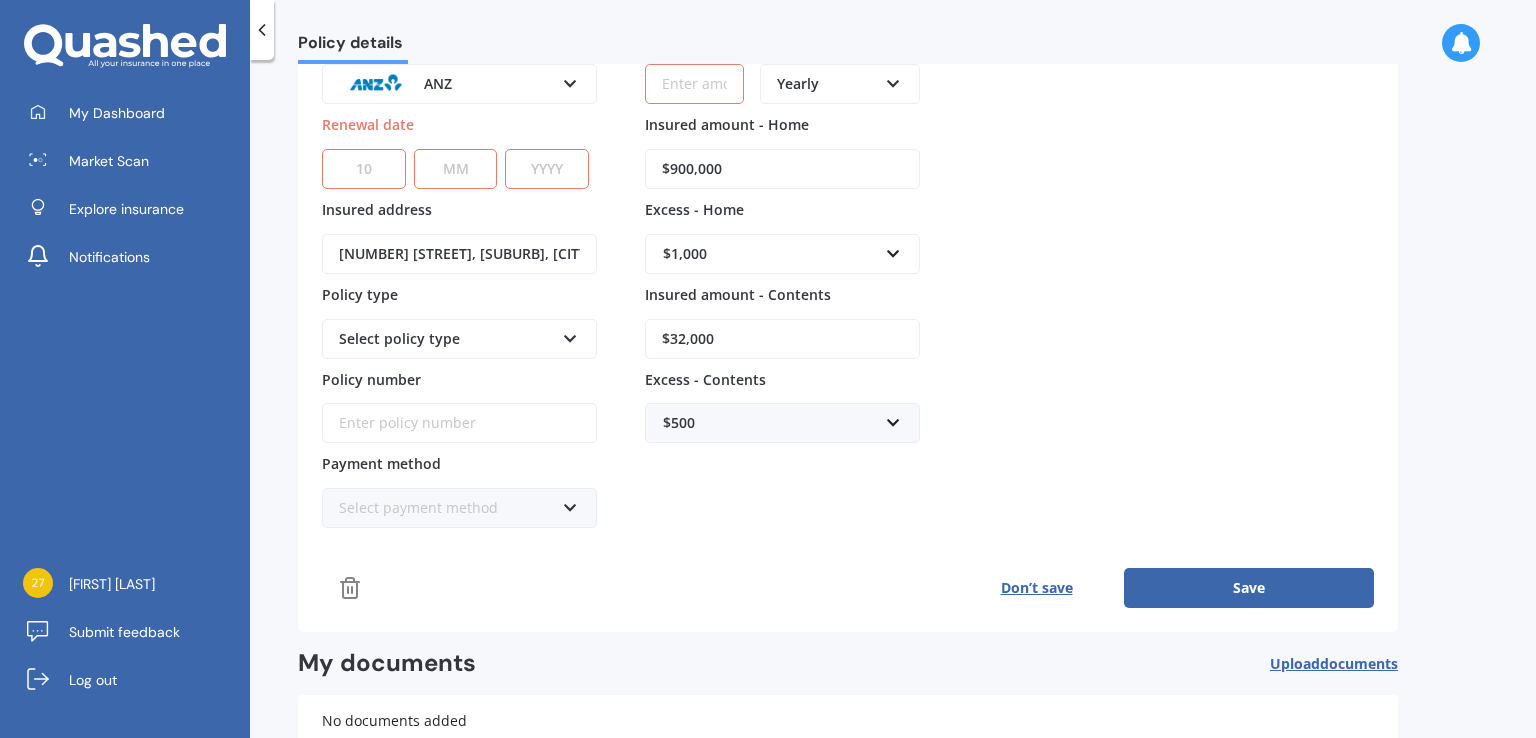 click on "DD 01 02 03 04 05 06 07 08 09 10 11 12 13 14 15 16 17 18 19 20 21 22 23 24 25 26 27 28 29 30 31" at bounding box center (364, 169) 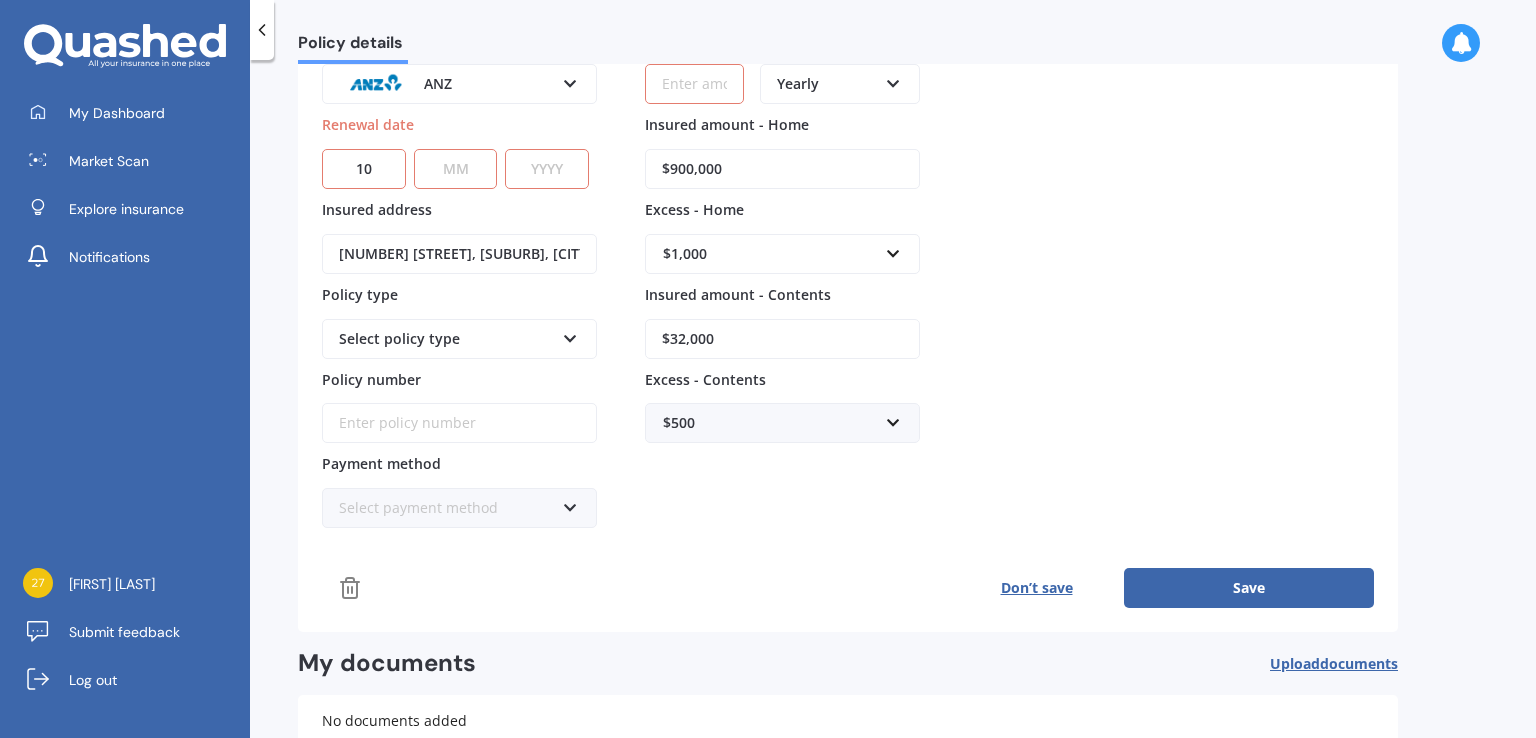 click on "MM 01 02 03 04 05 06 07 08 09 10 11 12" at bounding box center (456, 169) 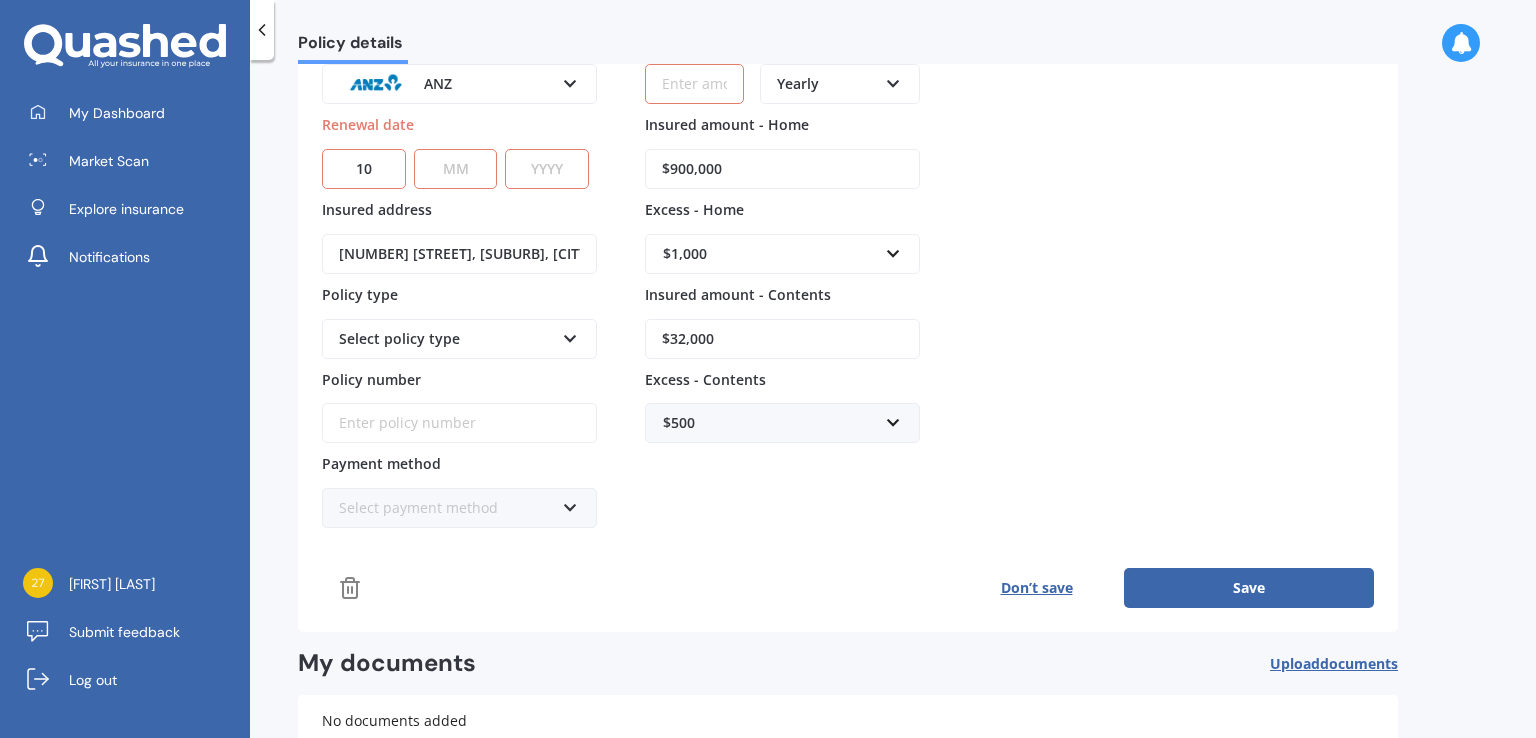 select on "08" 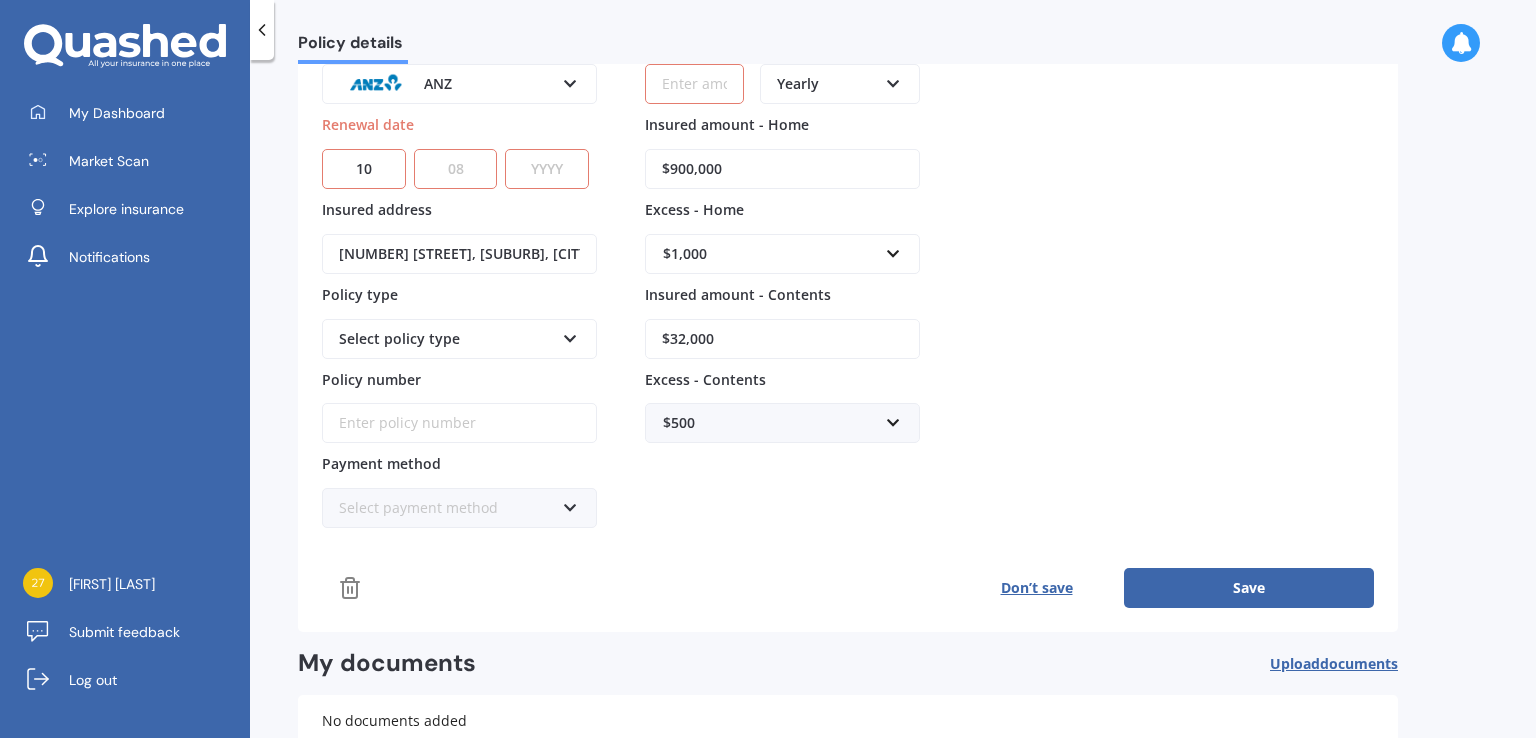 click on "MM 01 02 03 04 05 06 07 08 09 10 11 12" at bounding box center (456, 169) 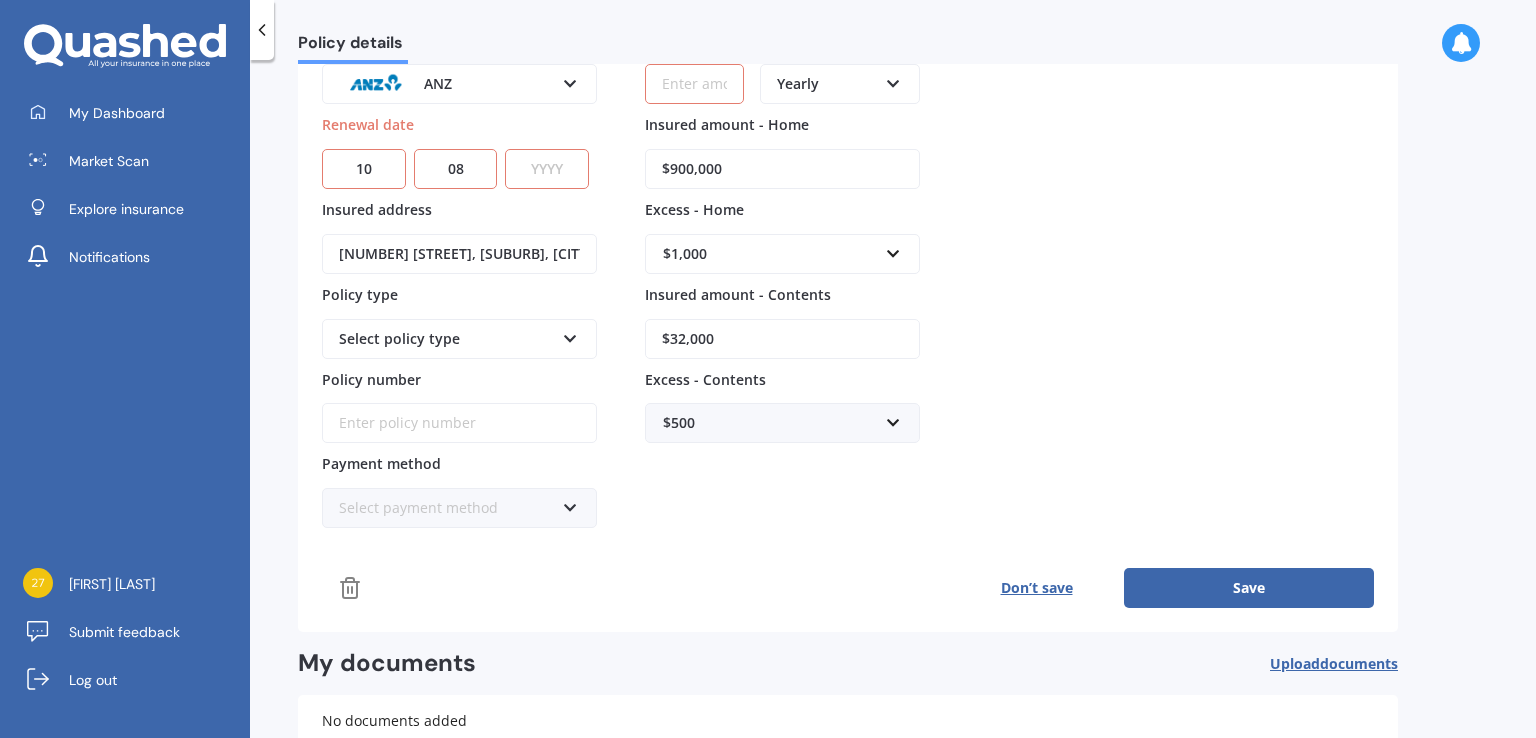 click on "YYYY 2027 2026 2025 2024 2023 2022 2021 2020 2019 2018 2017 2016 2015 2014 2013 2012 2011 2010 2009 2008 2007 2006 2005 2004 2003 2002 2001 2000 1999 1998 1997 1996 1995 1994 1993 1992 1991 1990 1989 1988 1987 1986 1985 1984 1983 1982 1981 1980 1979 1978 1977 1976 1975 1974 1973 1972 1971 1970 1969 1968 1967 1966 1965 1964 1963 1962 1961 1960 1959 1958 1957 1956 1955 1954 1953 1952 1951 1950 1949 1948 1947 1946 1945 1944 1943 1942 1941 1940 1939 1938 1937 1936 1935 1934 1933 1932 1931 1930 1929 1928" at bounding box center (547, 169) 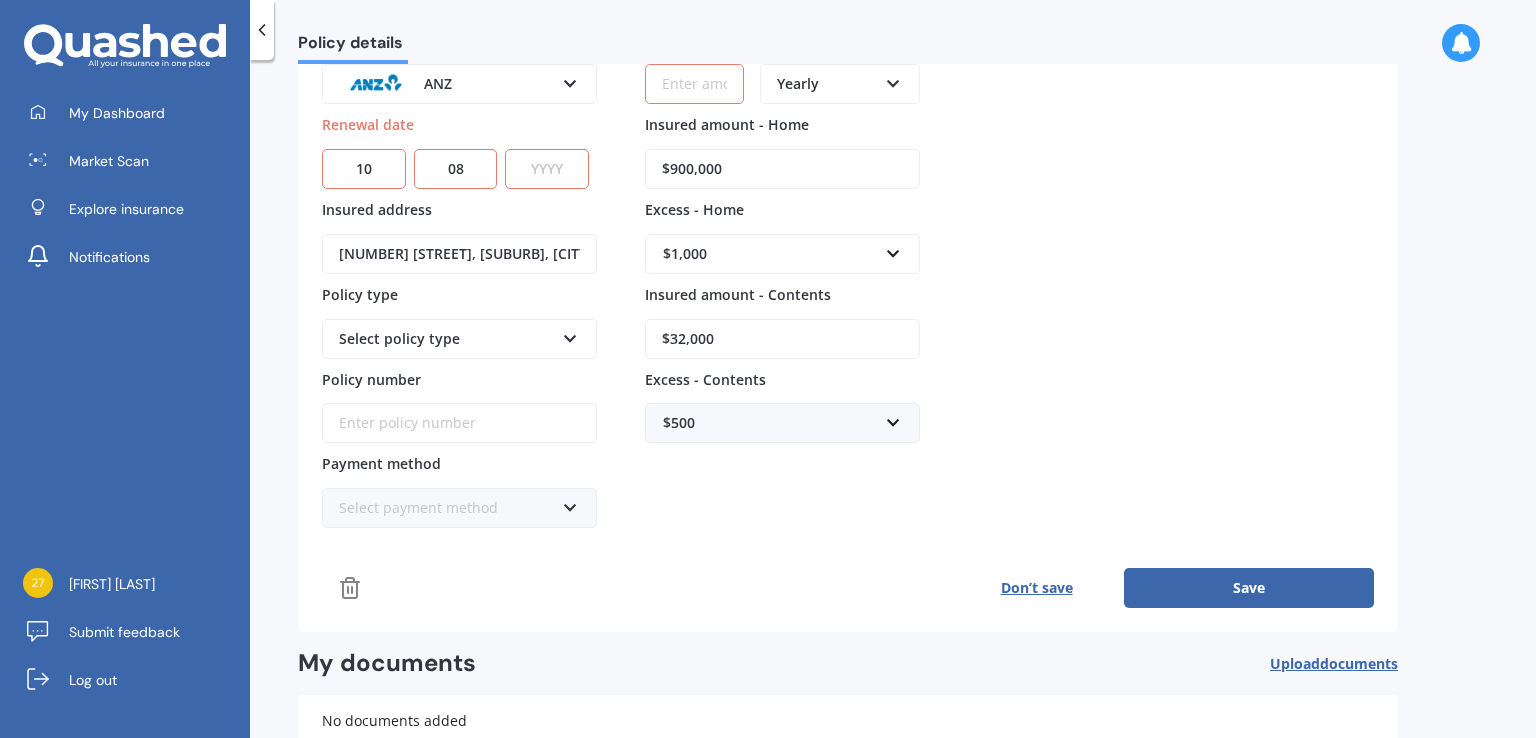 select on "2025" 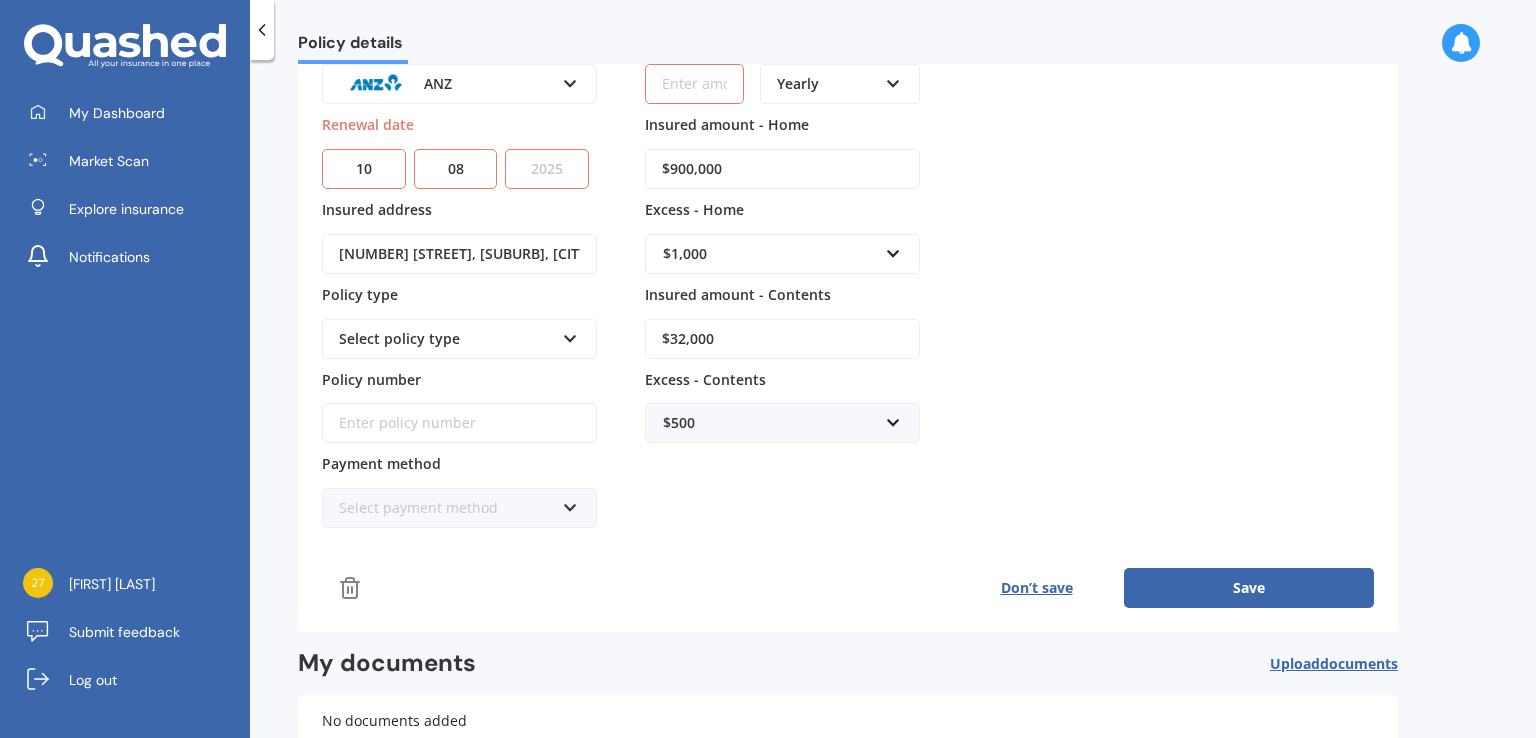 click on "YYYY 2027 2026 2025 2024 2023 2022 2021 2020 2019 2018 2017 2016 2015 2014 2013 2012 2011 2010 2009 2008 2007 2006 2005 2004 2003 2002 2001 2000 1999 1998 1997 1996 1995 1994 1993 1992 1991 1990 1989 1988 1987 1986 1985 1984 1983 1982 1981 1980 1979 1978 1977 1976 1975 1974 1973 1972 1971 1970 1969 1968 1967 1966 1965 1964 1963 1962 1961 1960 1959 1958 1957 1956 1955 1954 1953 1952 1951 1950 1949 1948 1947 1946 1945 1944 1943 1942 1941 1940 1939 1938 1937 1936 1935 1934 1933 1932 1931 1930 1929 1928" at bounding box center [547, 169] 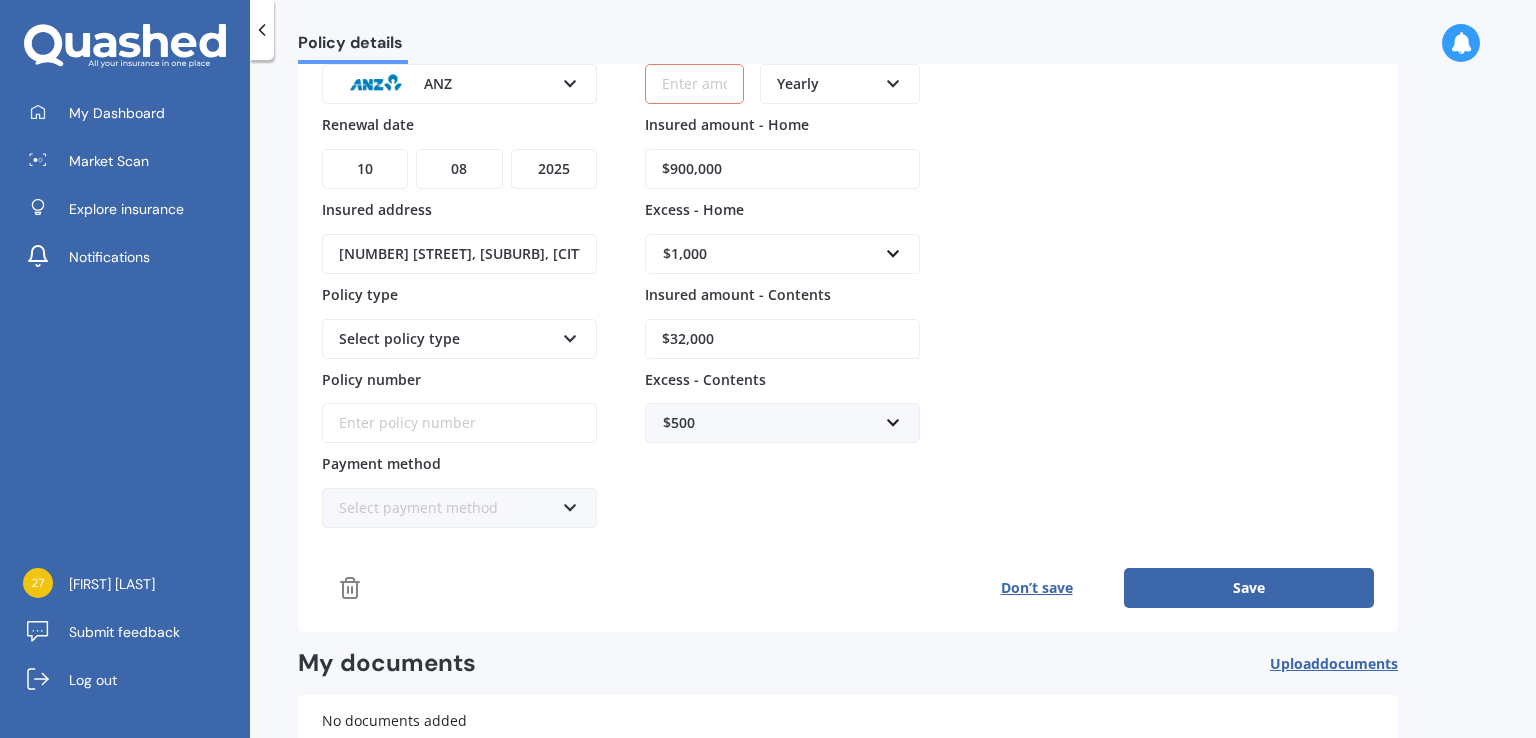click on "Save" at bounding box center [1249, 588] 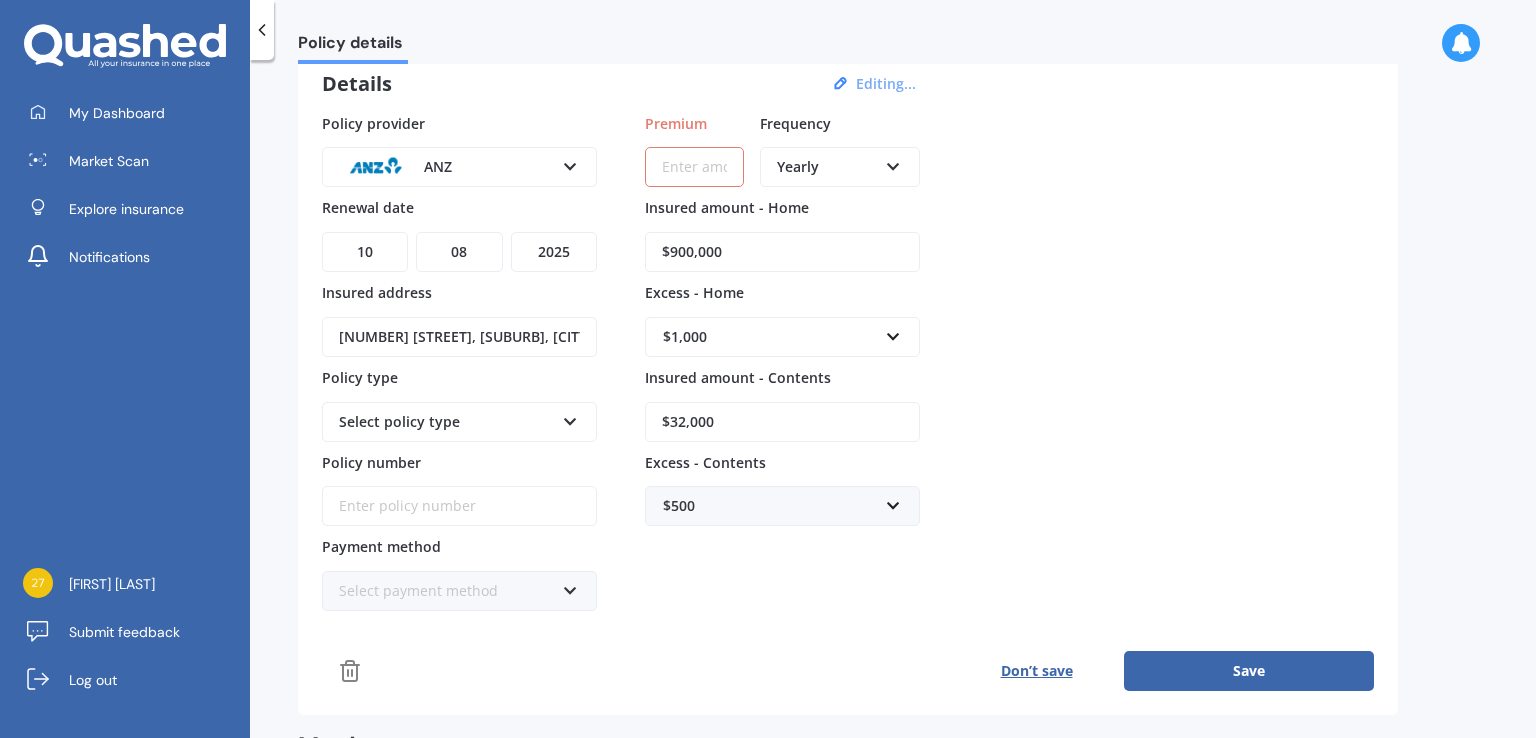 scroll, scrollTop: 0, scrollLeft: 0, axis: both 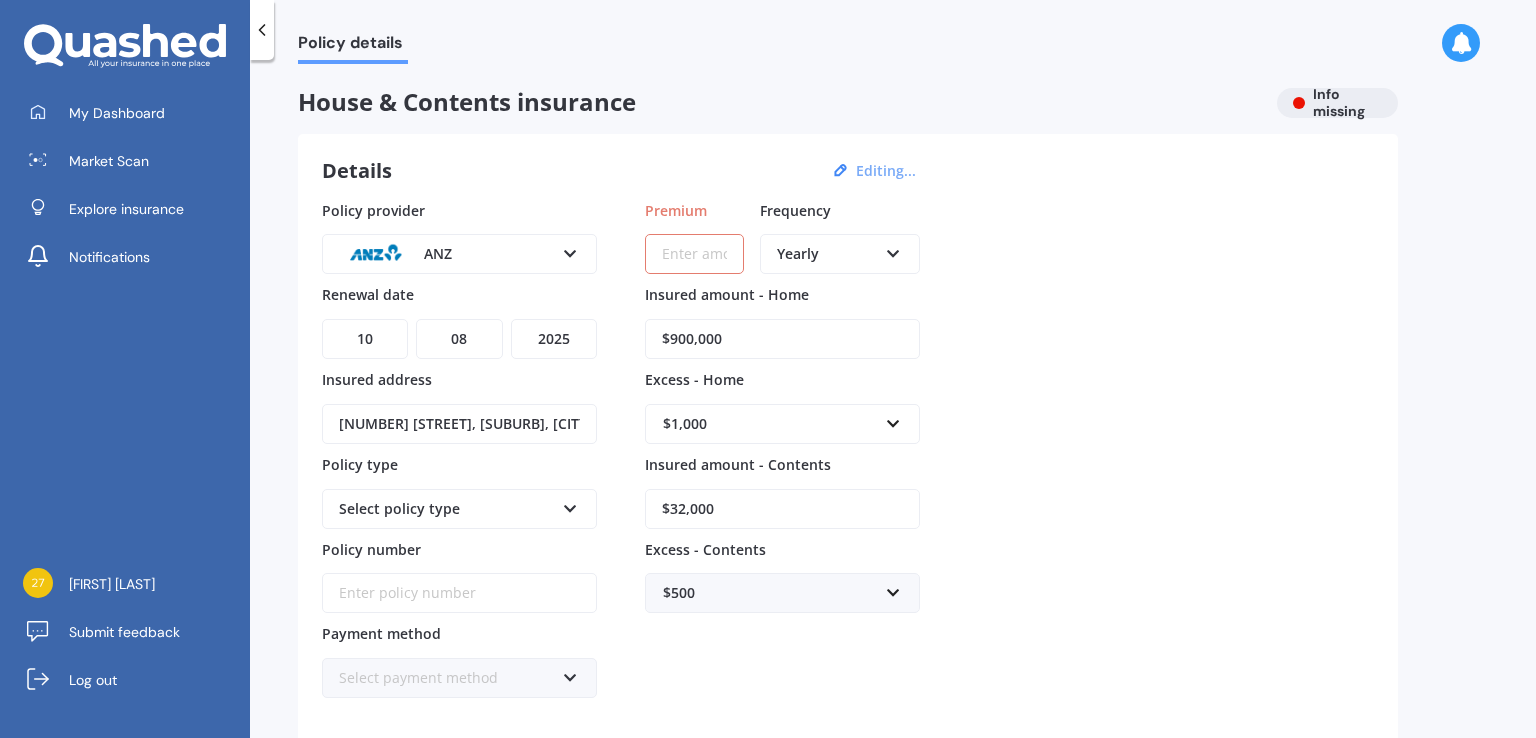 drag, startPoint x: 688, startPoint y: 252, endPoint x: 777, endPoint y: 253, distance: 89.005615 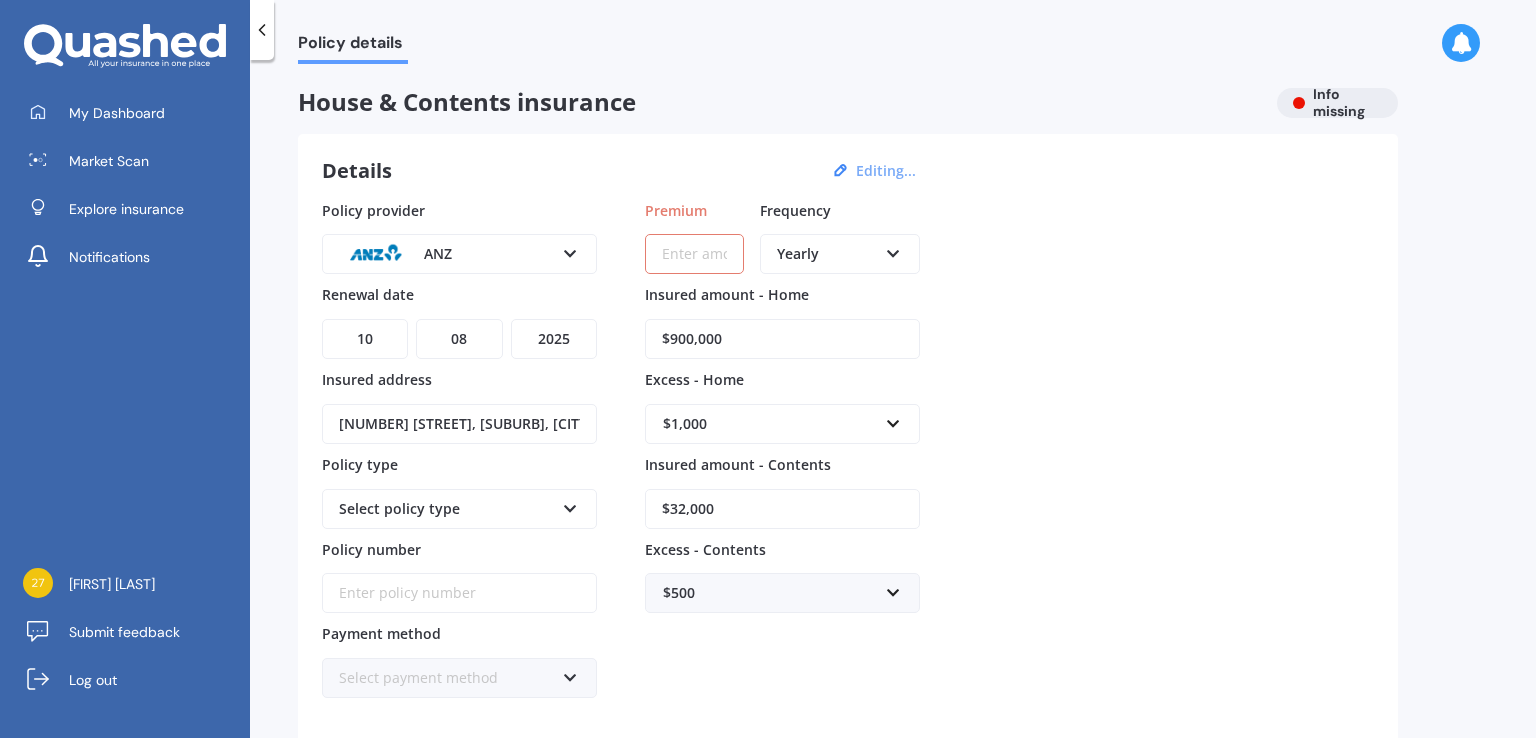 click on "Details Editing... Policy provider ANZ AA AMI AMP ANZ ASB Ando BNZ Co-Operative Bank FMG Initio Kiwibank Lantern MAS NZI Other SBS State TSB Tower Trade Me Insurance Vero Westpac YOUI Renewal date DD 01 02 03 04 05 06 07 08 09 10 11 12 13 14 15 16 17 18 19 20 21 22 23 24 25 26 27 28 29 30 31 MM 01 02 03 04 05 06 07 08 09 10 11 12 YYYY 2027 2026 2025 2024 2023 2022 2021 2020 2019 2018 2017 2016 2015 2014 2013 2012 2011 2010 2009 2008 2007 2006 2005 2004 2003 2002 2001 2000 1999 1998 1997 1996 1995 1994 1993 1992 1991 1990 1989 1988 1987 1986 1985 1984 1983 1982 1981 1980 1979 1978 1977 1976 1975 1974 1973 1972 1971 1970 1969 1968 1967 1966 1965 1964 1963 1962 1961 1960 1959 1958 1957 1956 1955 1954 1953 1952 1951 1950 1949 1948 1947 1946 1945 1944 1943 1942 1941 1940 1939 1938 1937 1936 1935 1934 1933 1932 1931 1930 1929 1928 Insured address [NUMBER] [STREET], [SUBURB], [CITY] [POSTAL_CODE] Policy type Select policy type Multi - House and Contents Policy number Payment method Select payment method Online payment Cheque" at bounding box center [848, 449] 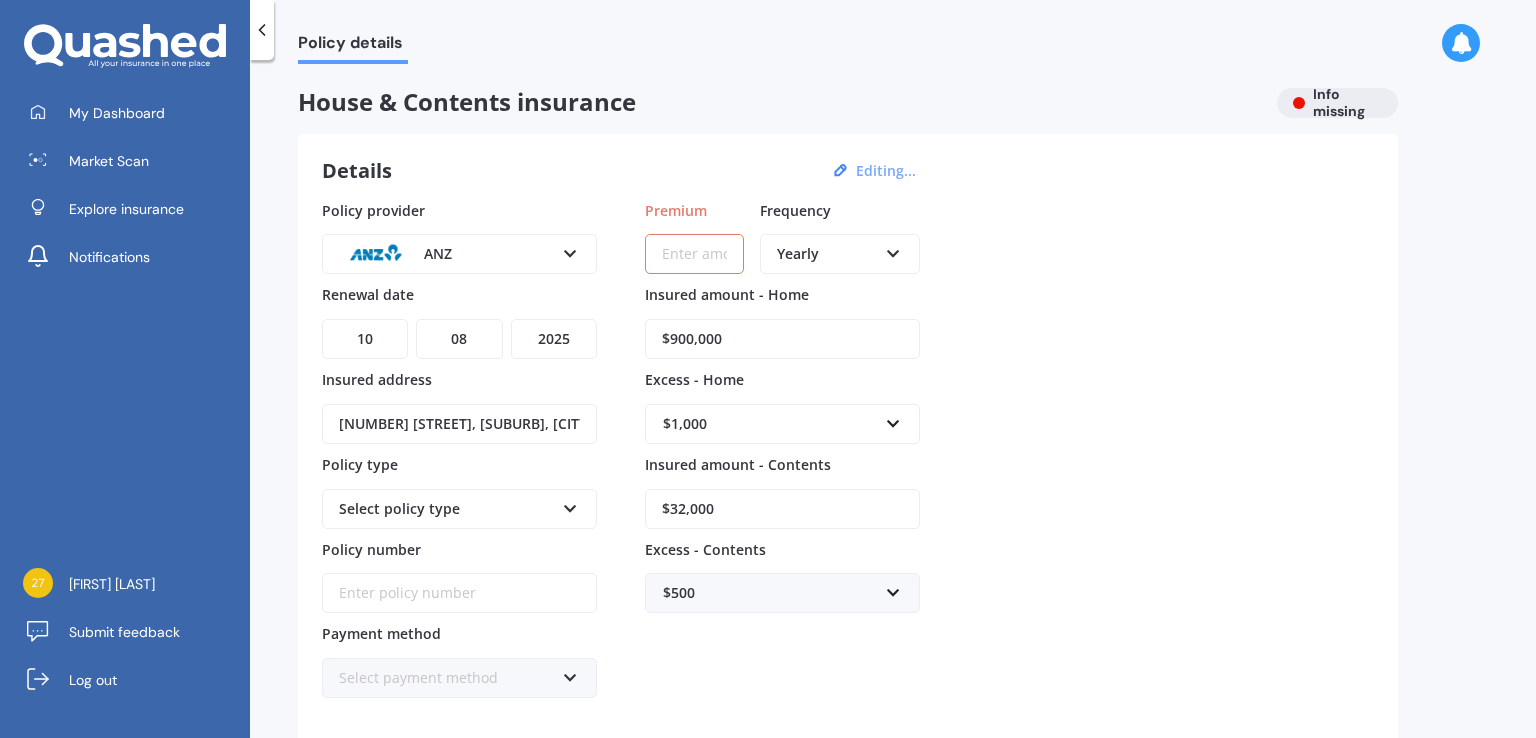 click on "Premium" at bounding box center (694, 254) 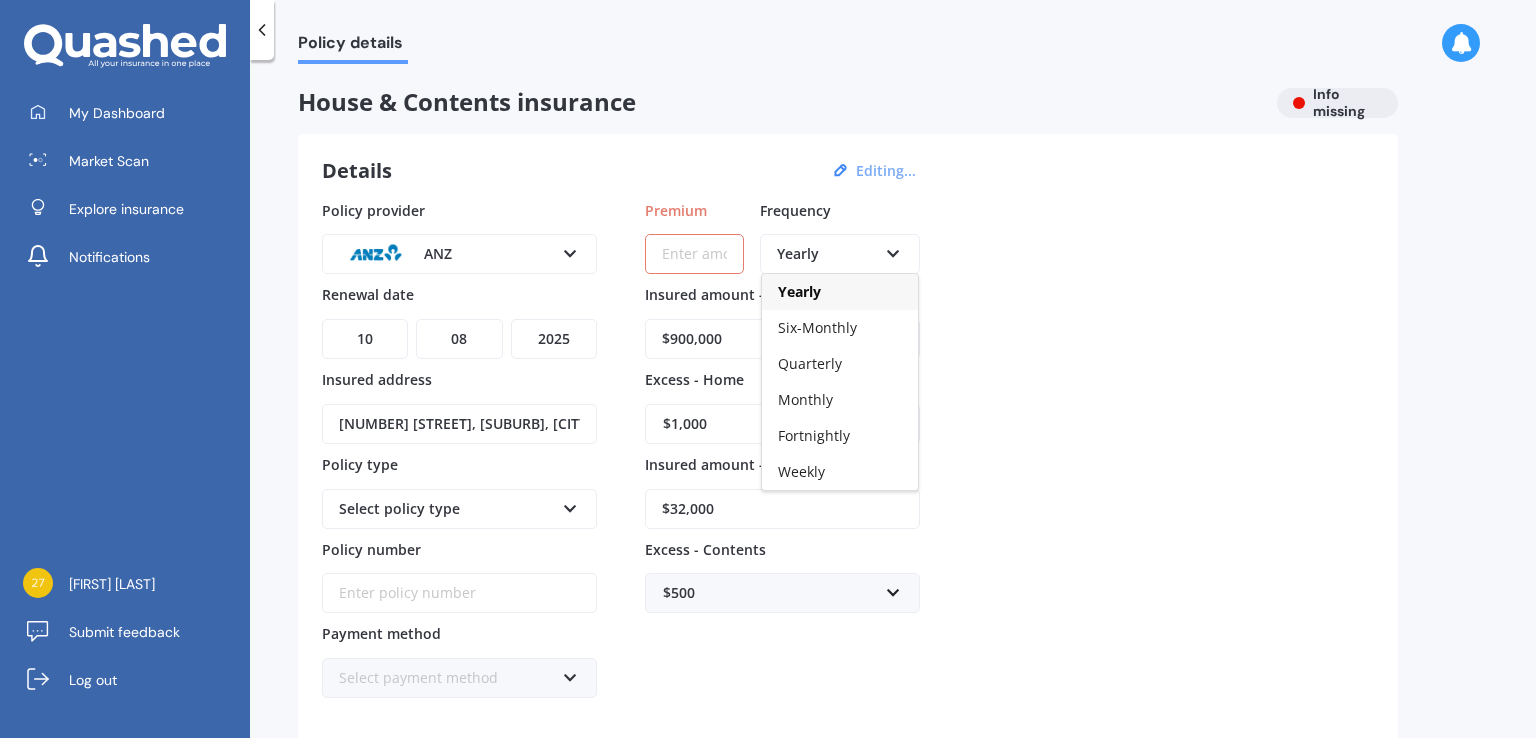 click on "Yearly" at bounding box center [840, 292] 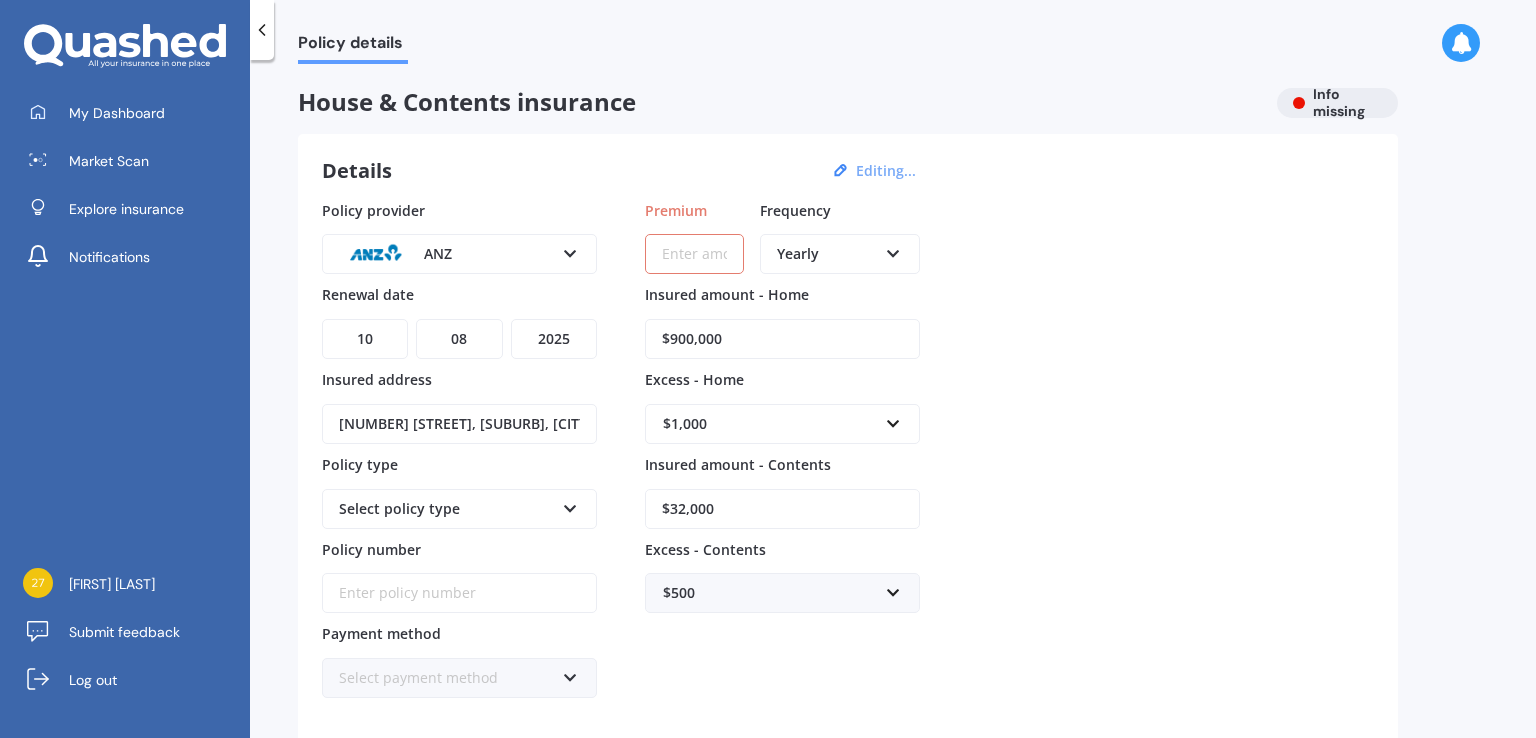 click on "Premium" at bounding box center (694, 254) 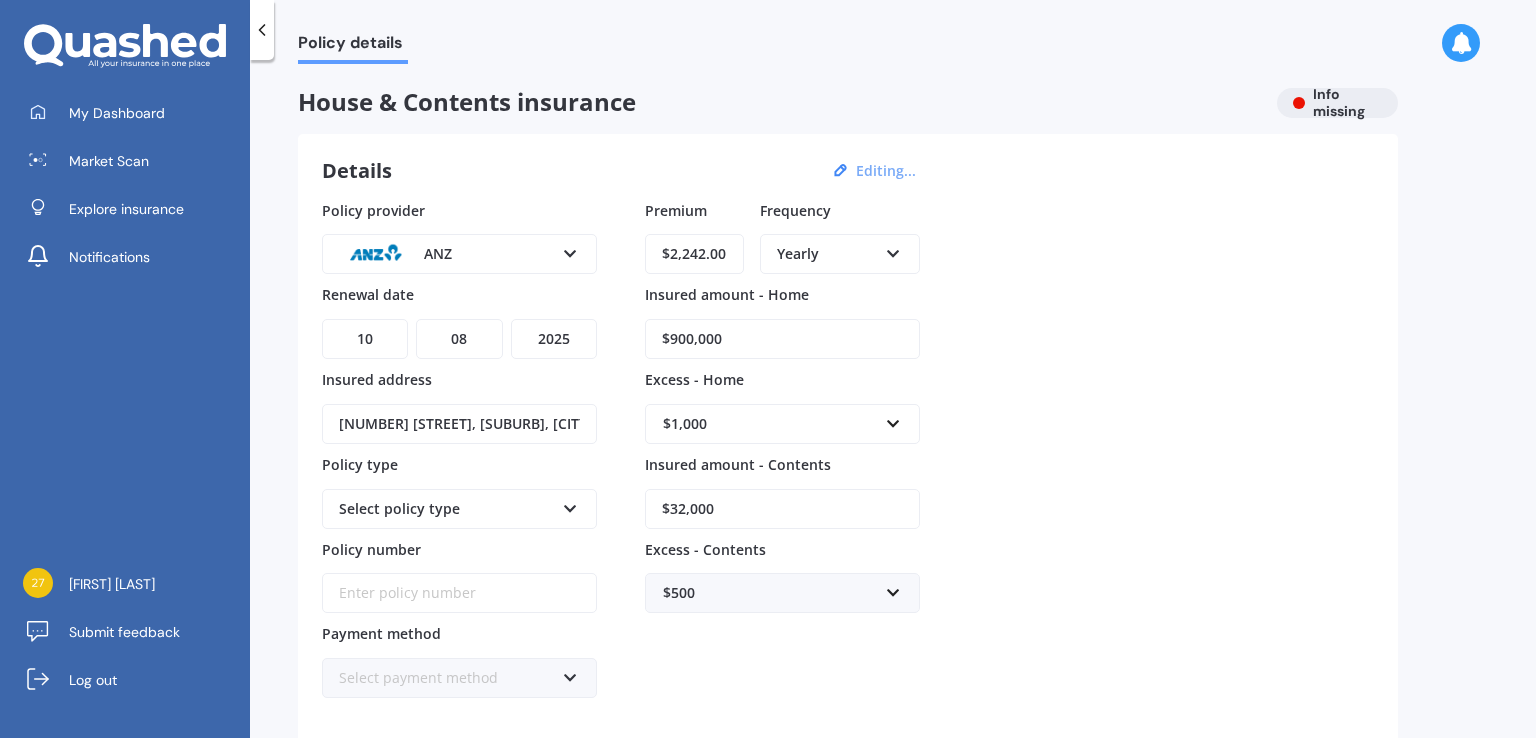 type on "$2,242.00" 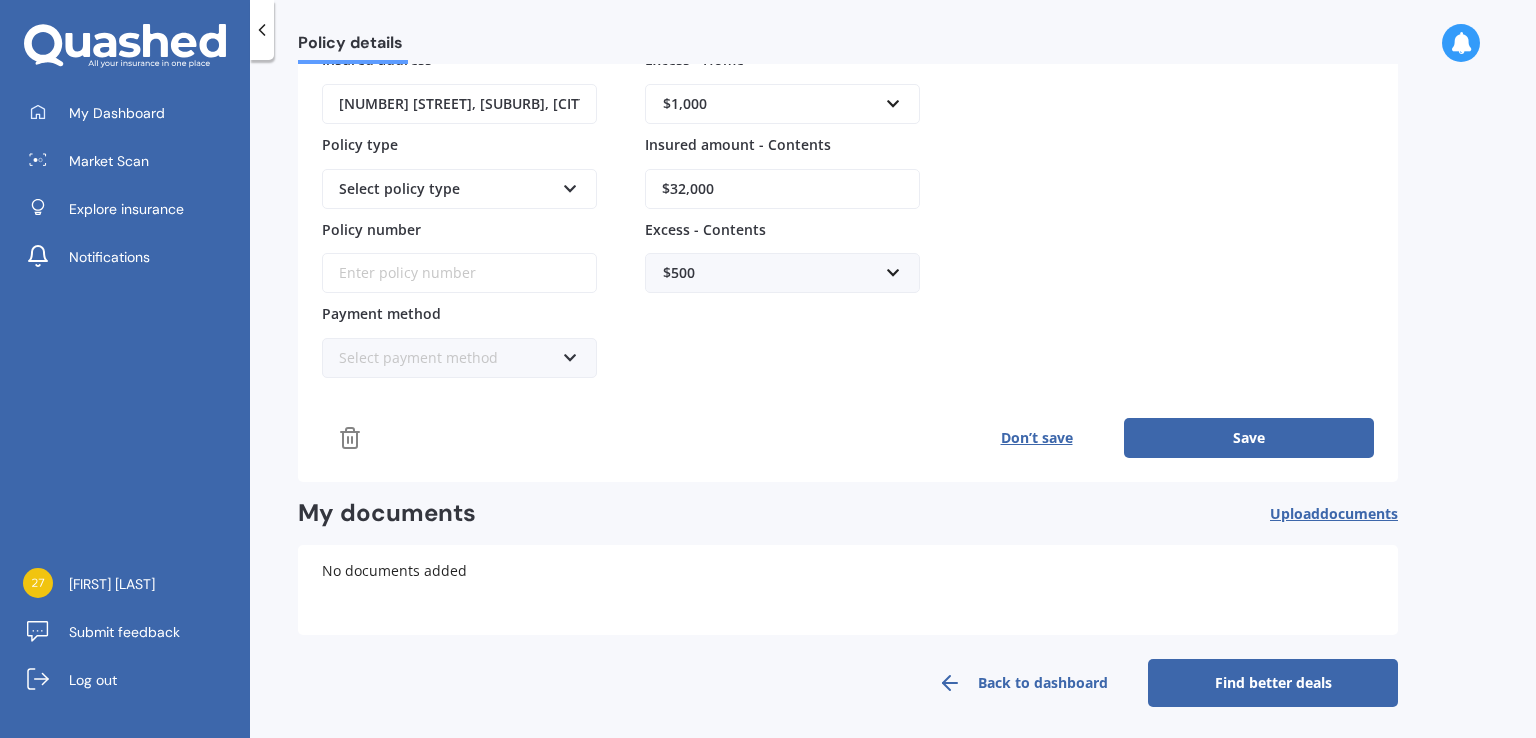 click on "Save" at bounding box center (1249, 438) 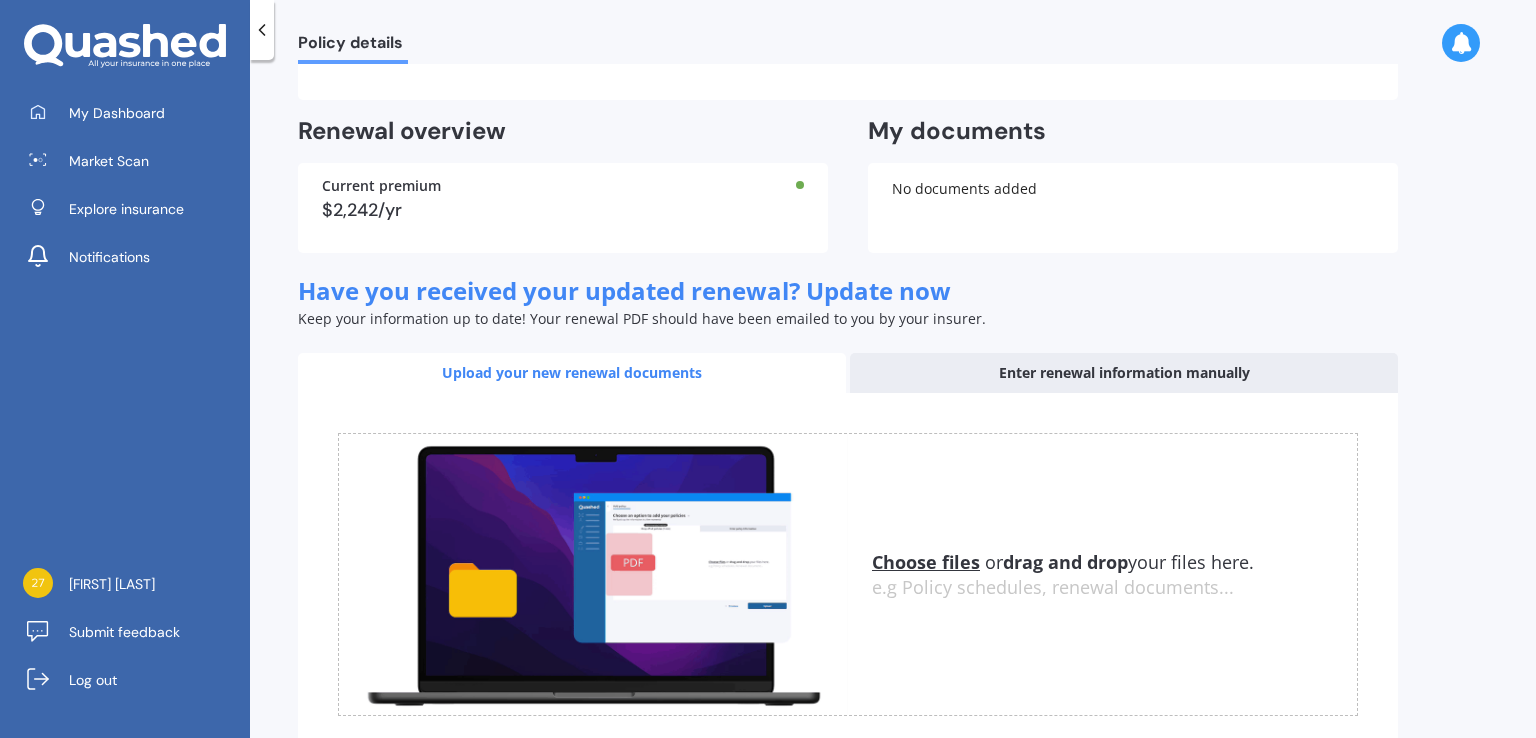 scroll, scrollTop: 500, scrollLeft: 0, axis: vertical 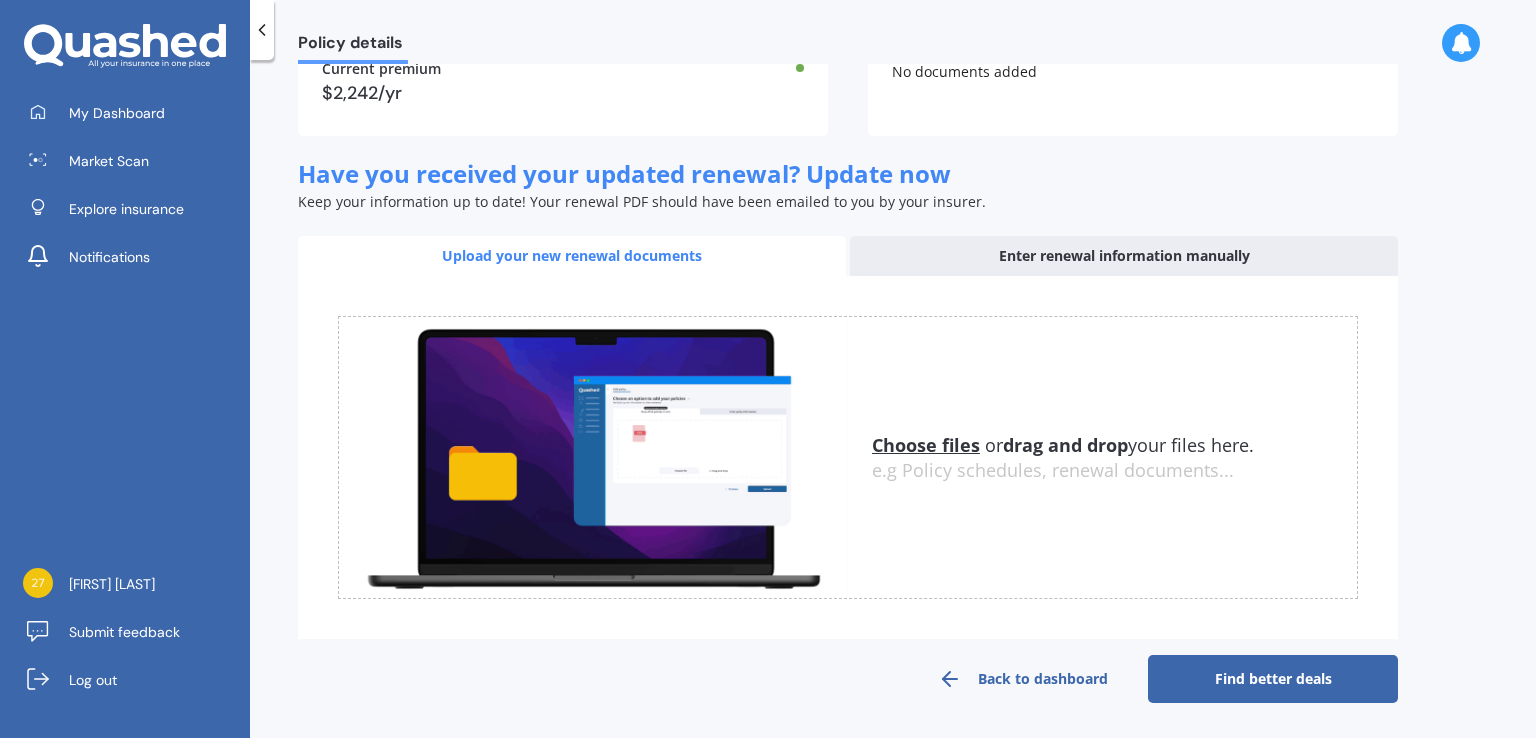 click on "Find better deals" at bounding box center (1273, 679) 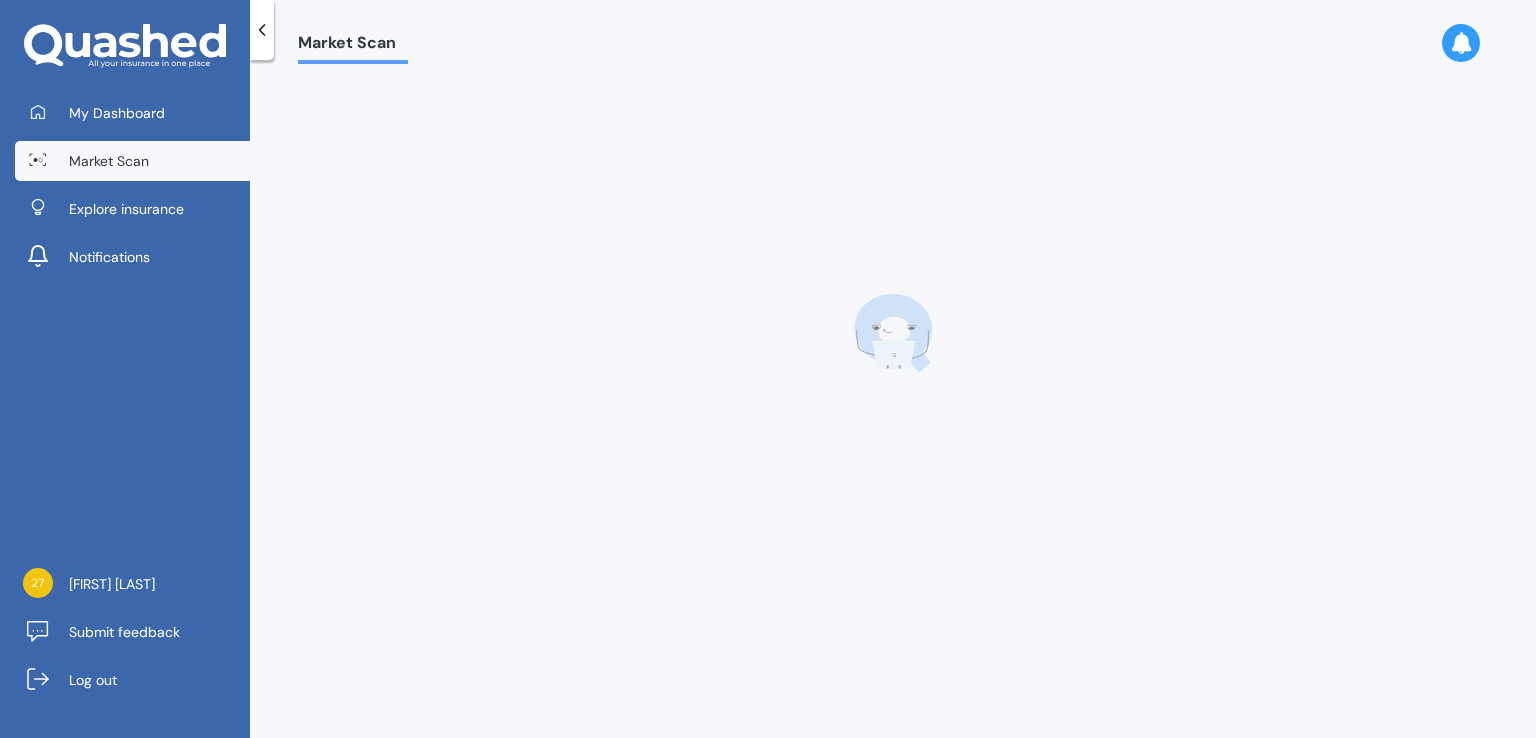 scroll, scrollTop: 0, scrollLeft: 0, axis: both 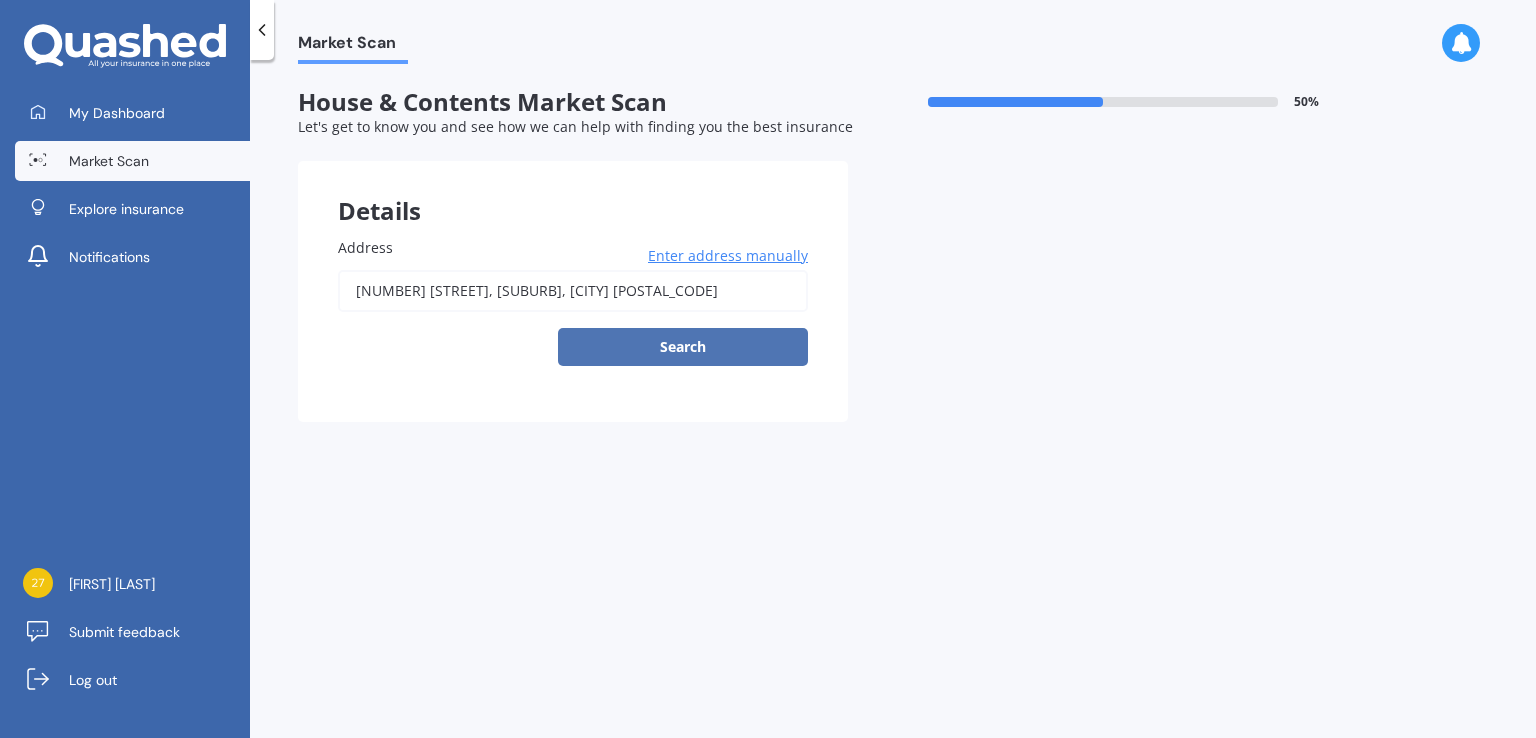 click on "Search" at bounding box center [683, 347] 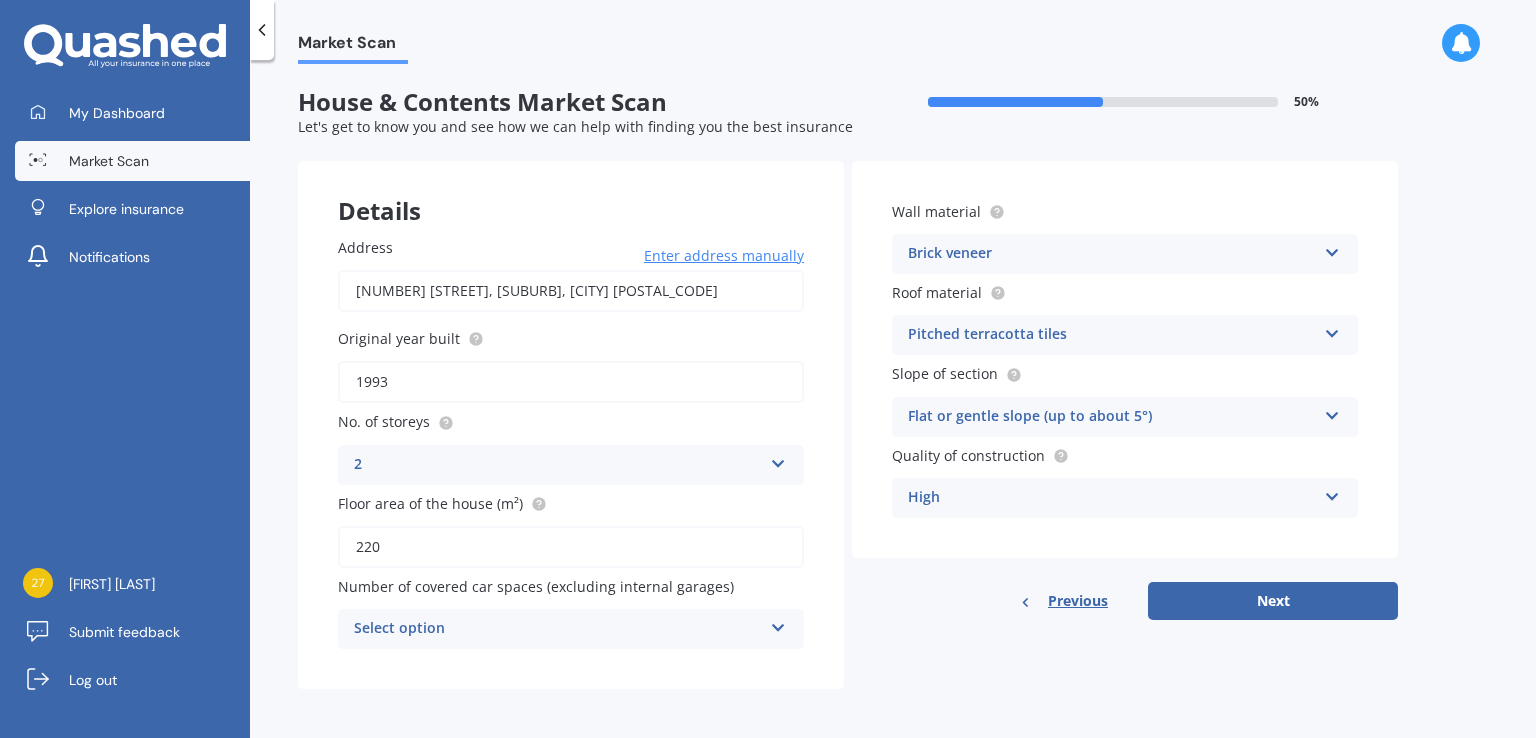 scroll, scrollTop: 2, scrollLeft: 0, axis: vertical 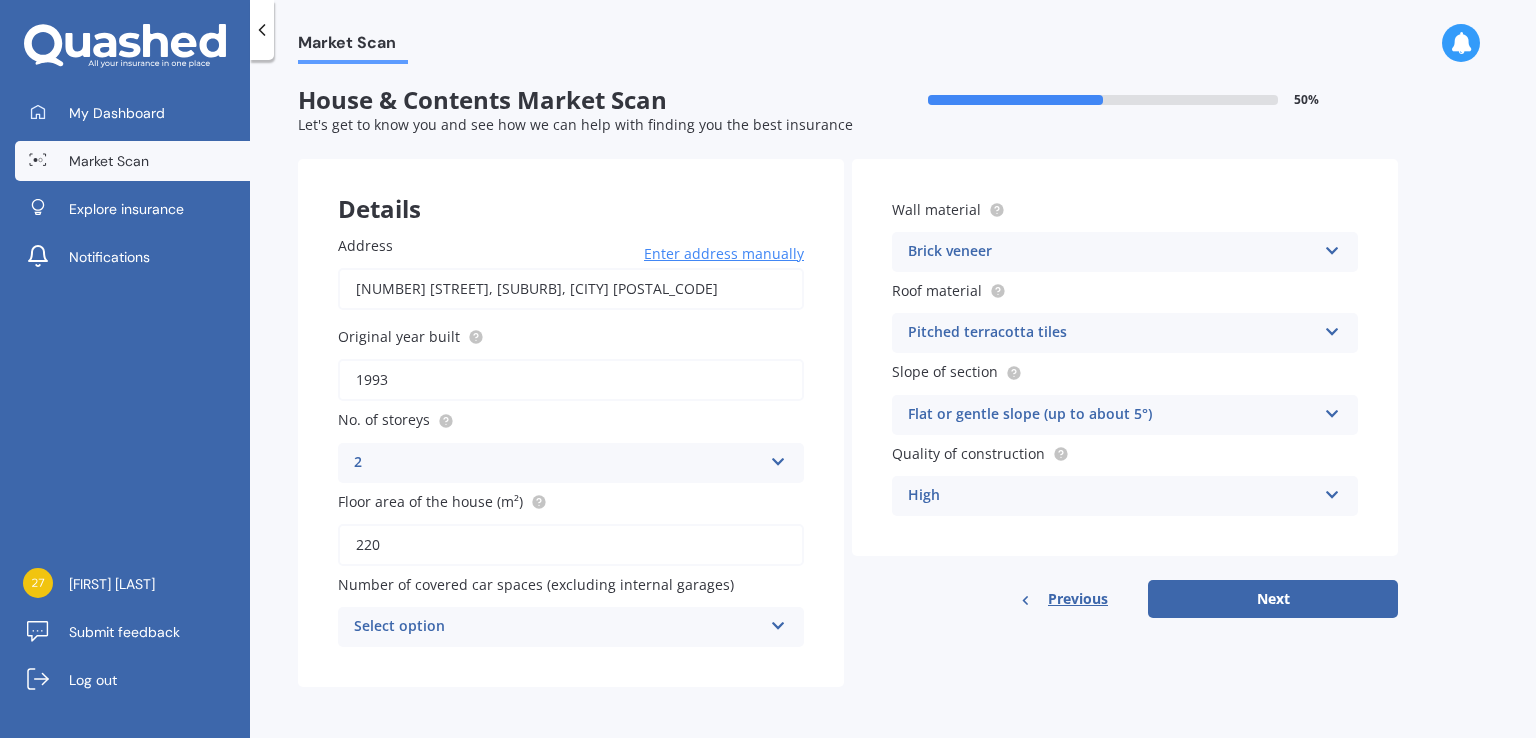 click on "High" at bounding box center [1112, 496] 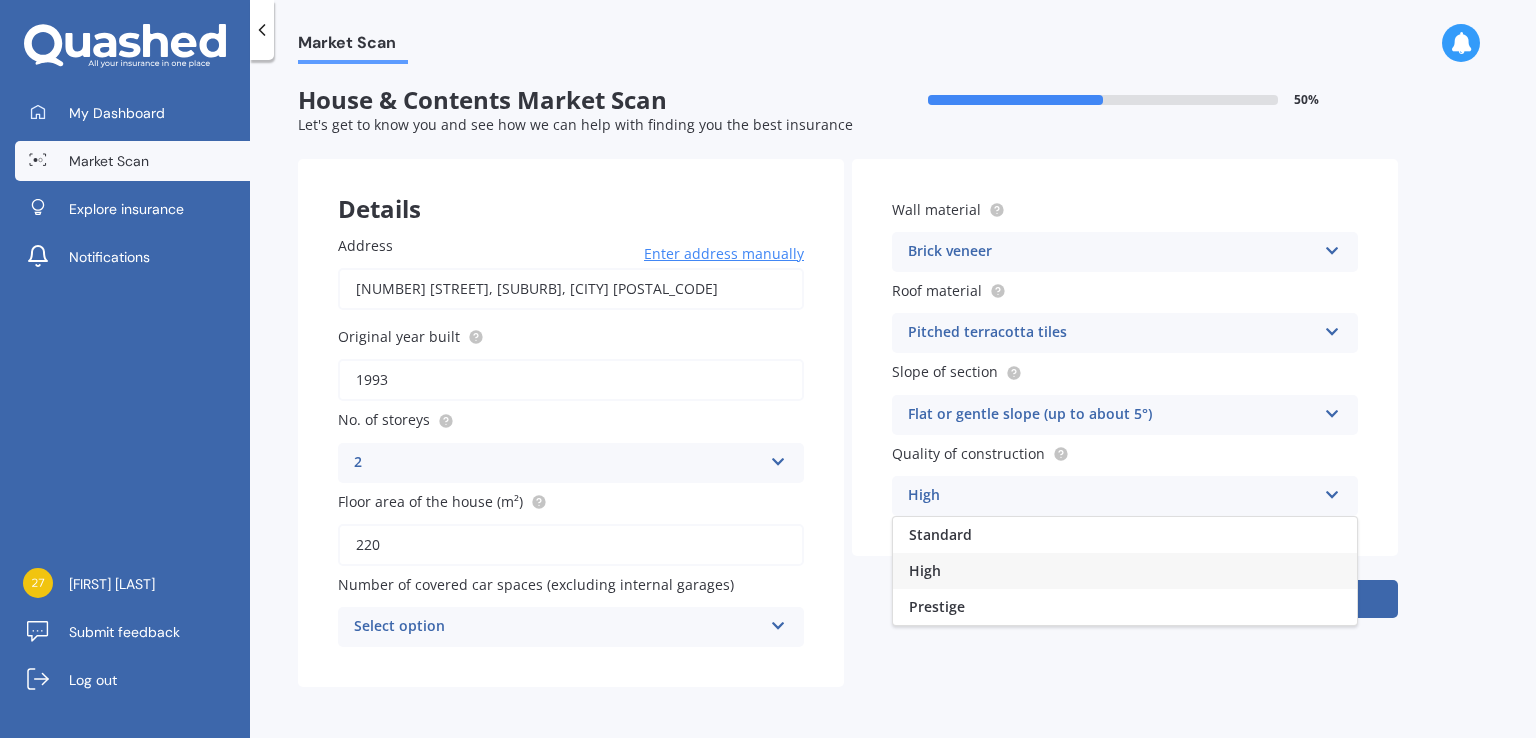 click on "High" at bounding box center [1112, 496] 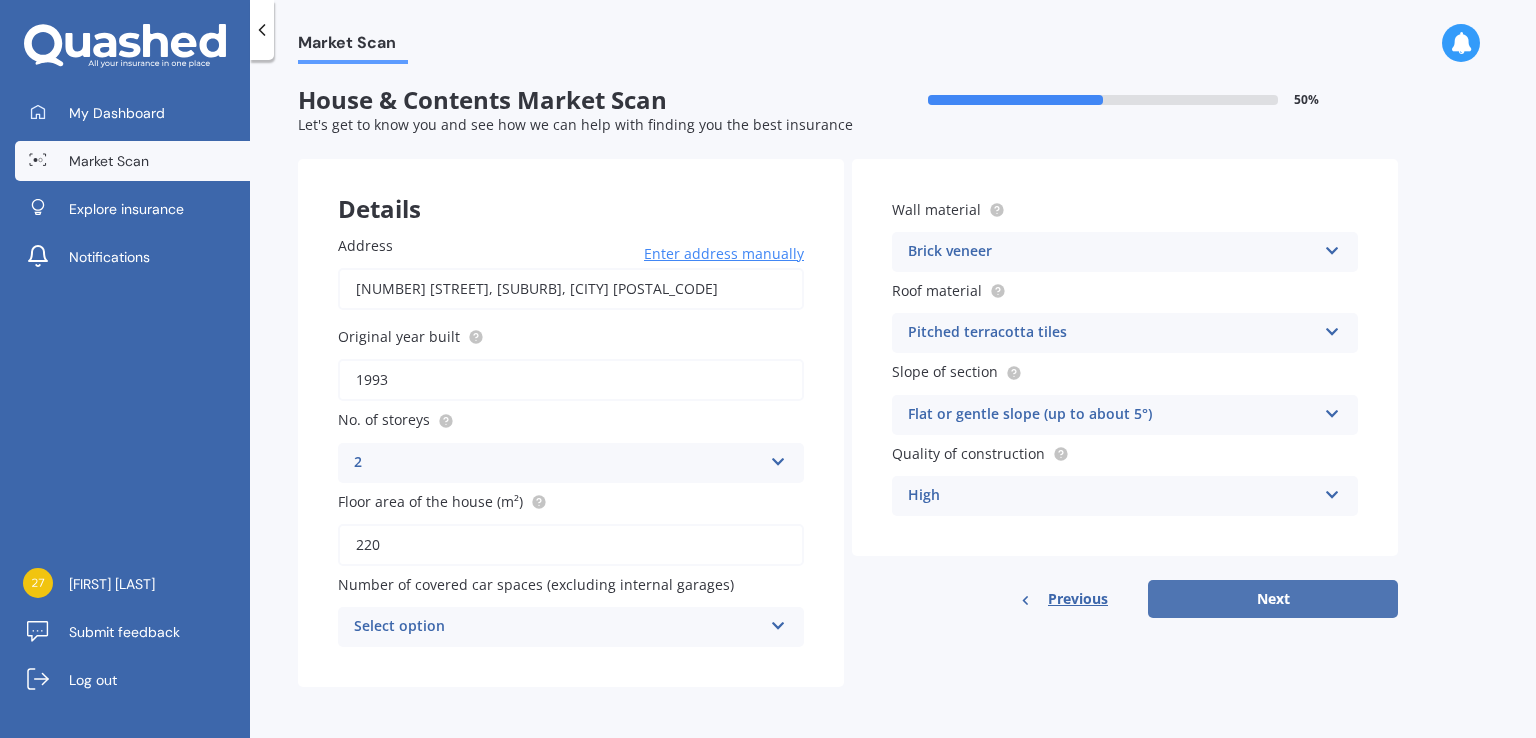 click on "Next" at bounding box center [1273, 599] 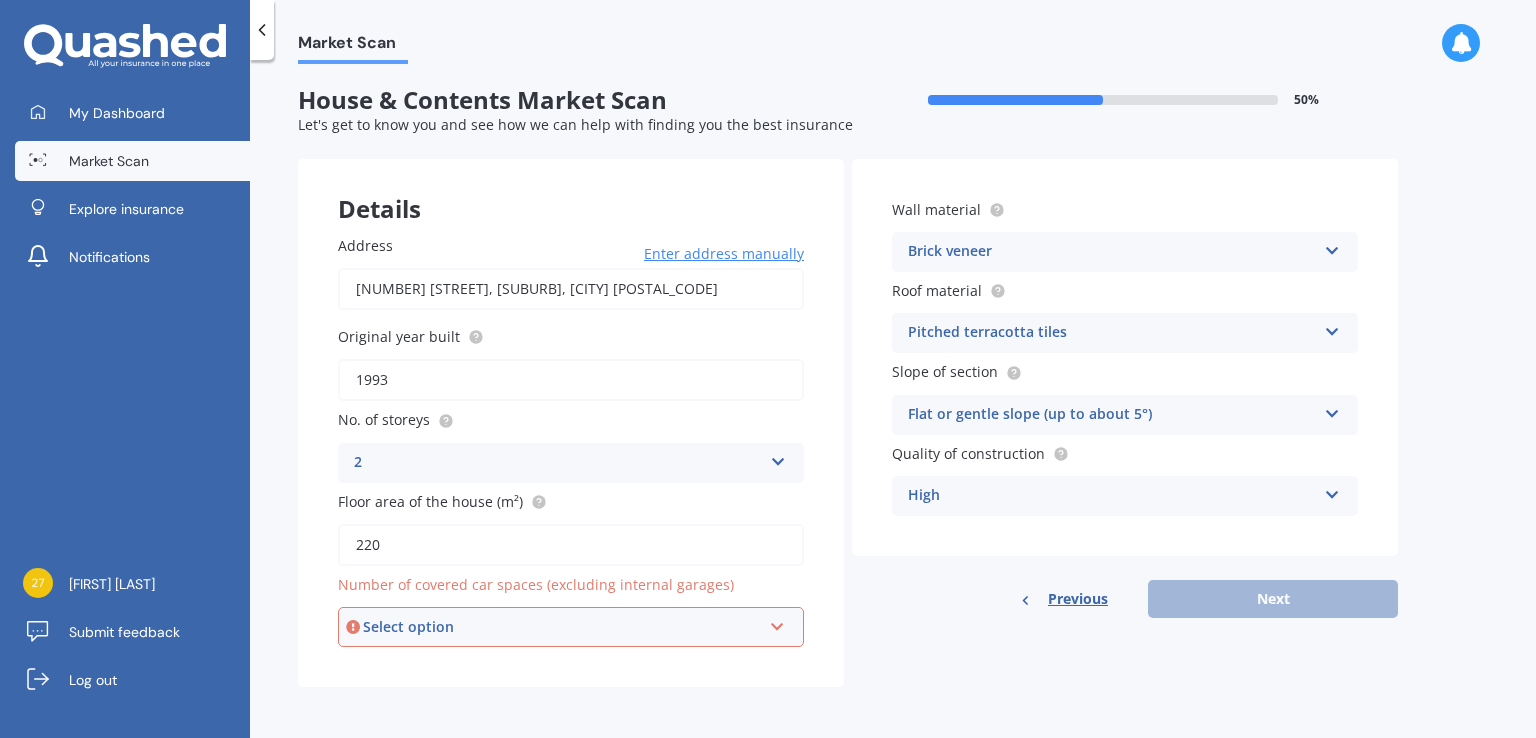 click on "Select option" at bounding box center [562, 627] 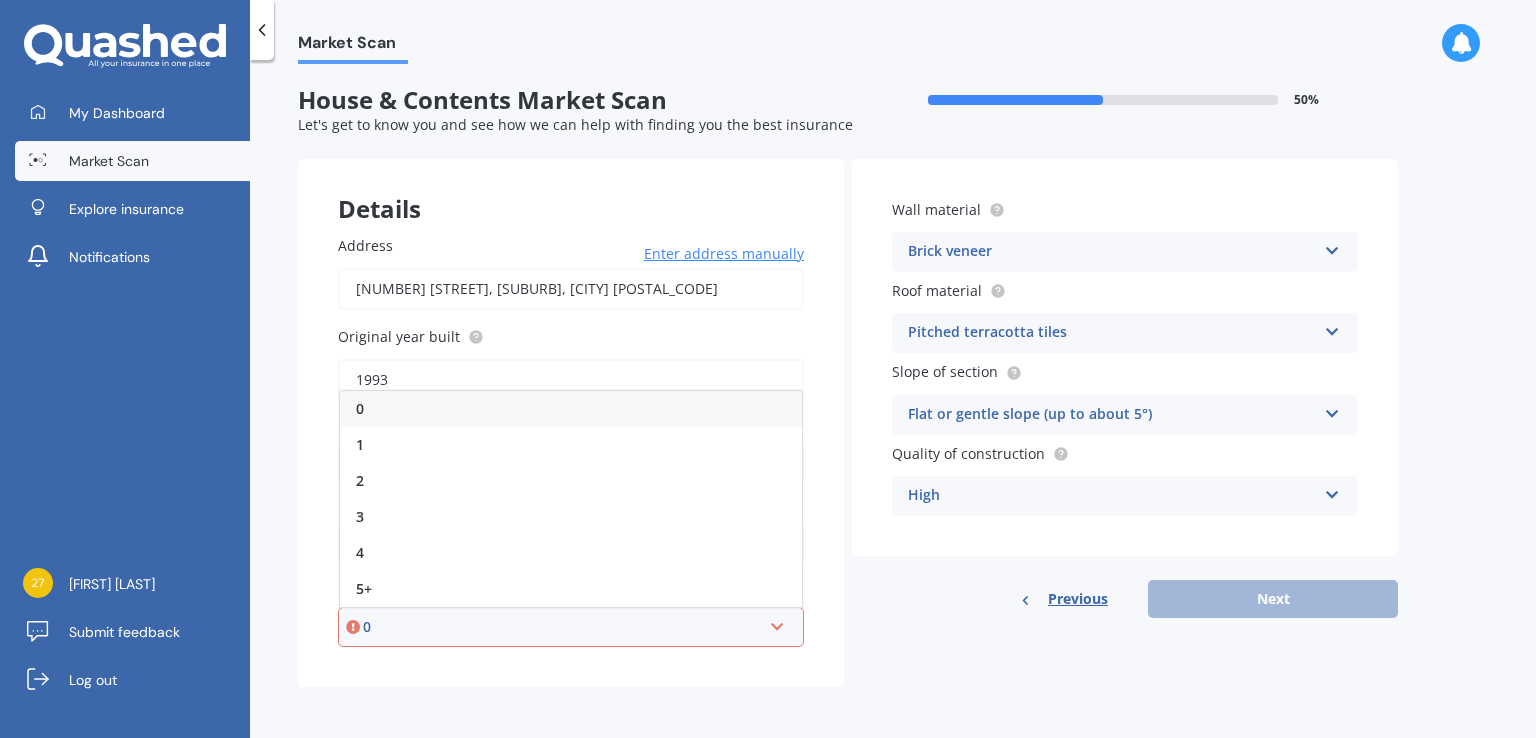 click on "0" at bounding box center (562, 627) 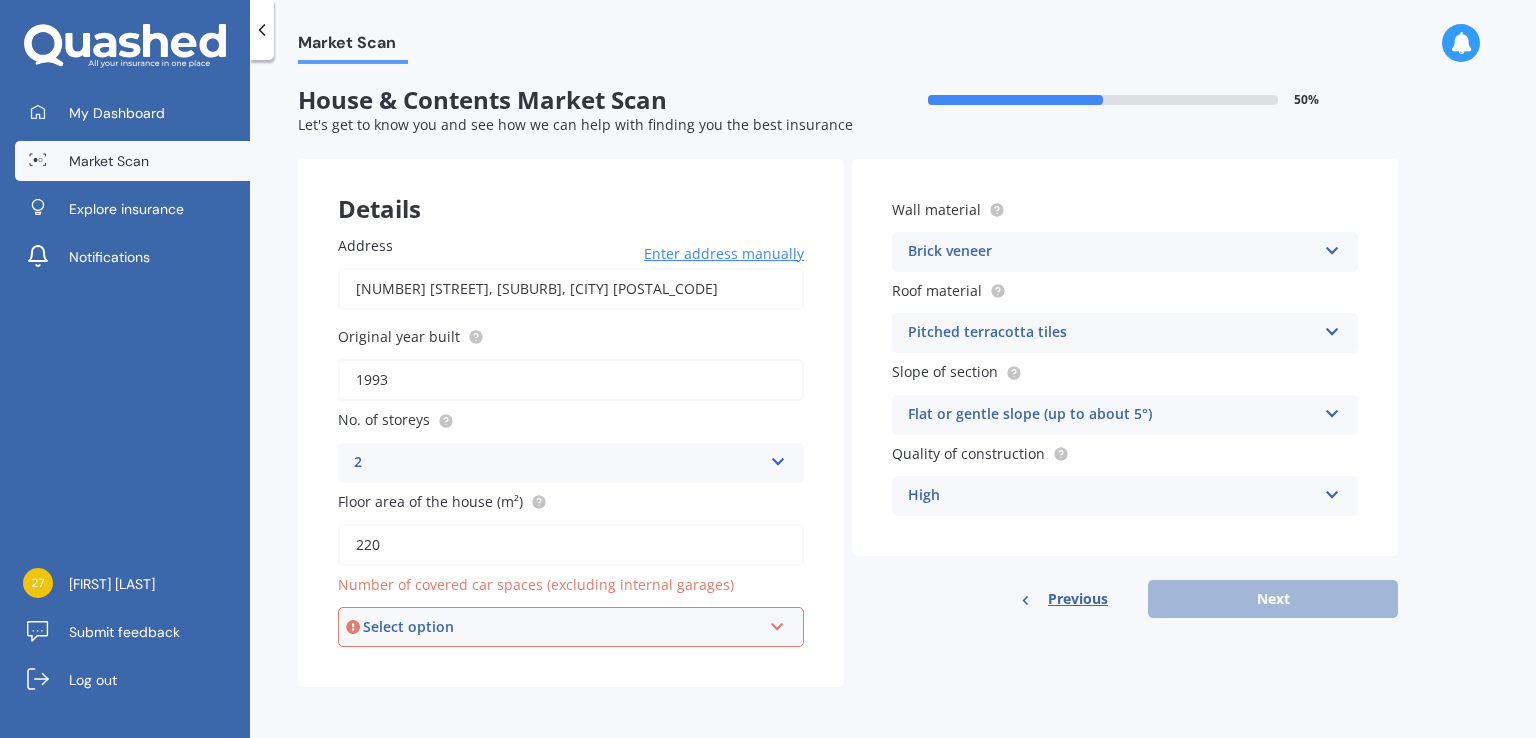 click on "Select option" at bounding box center (562, 627) 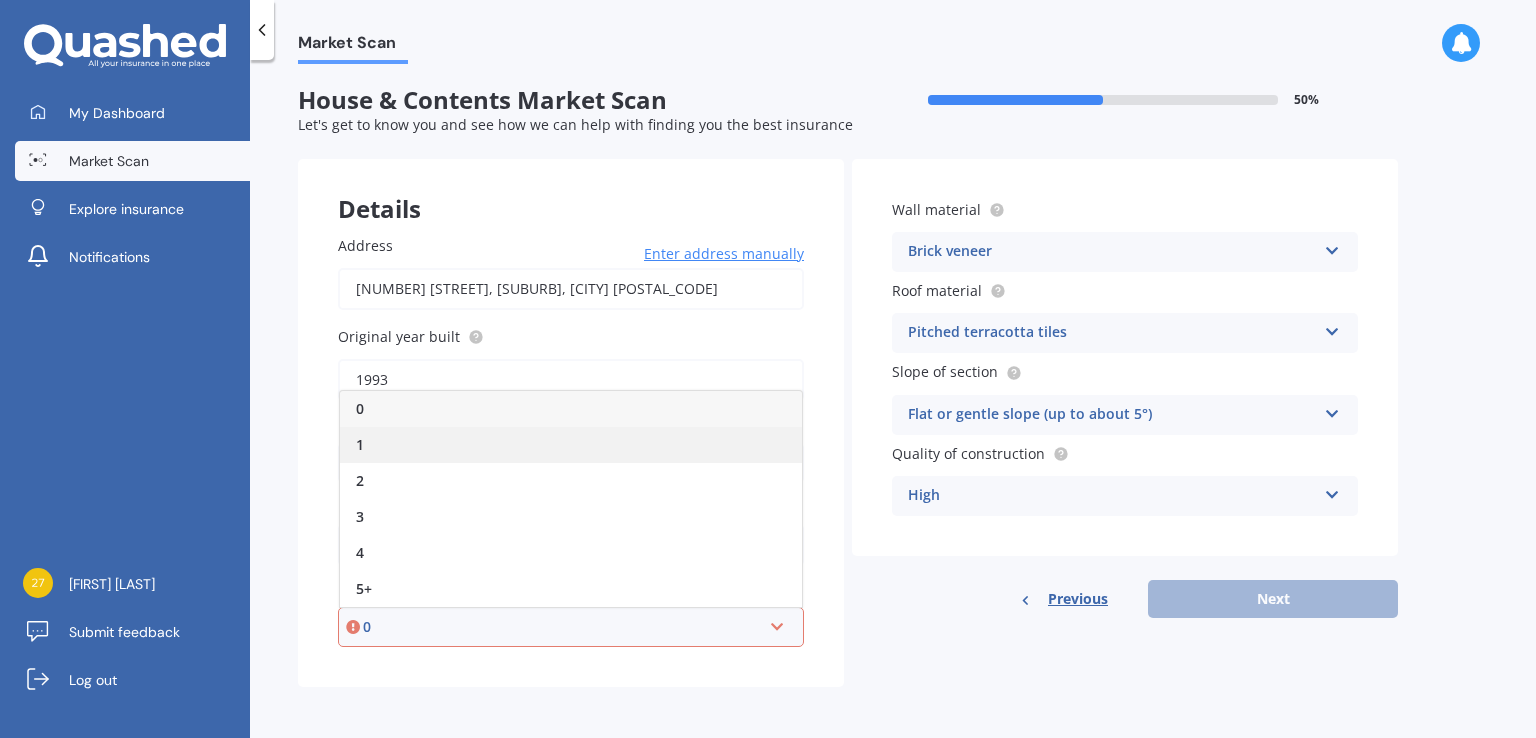 click on "1" at bounding box center (571, 445) 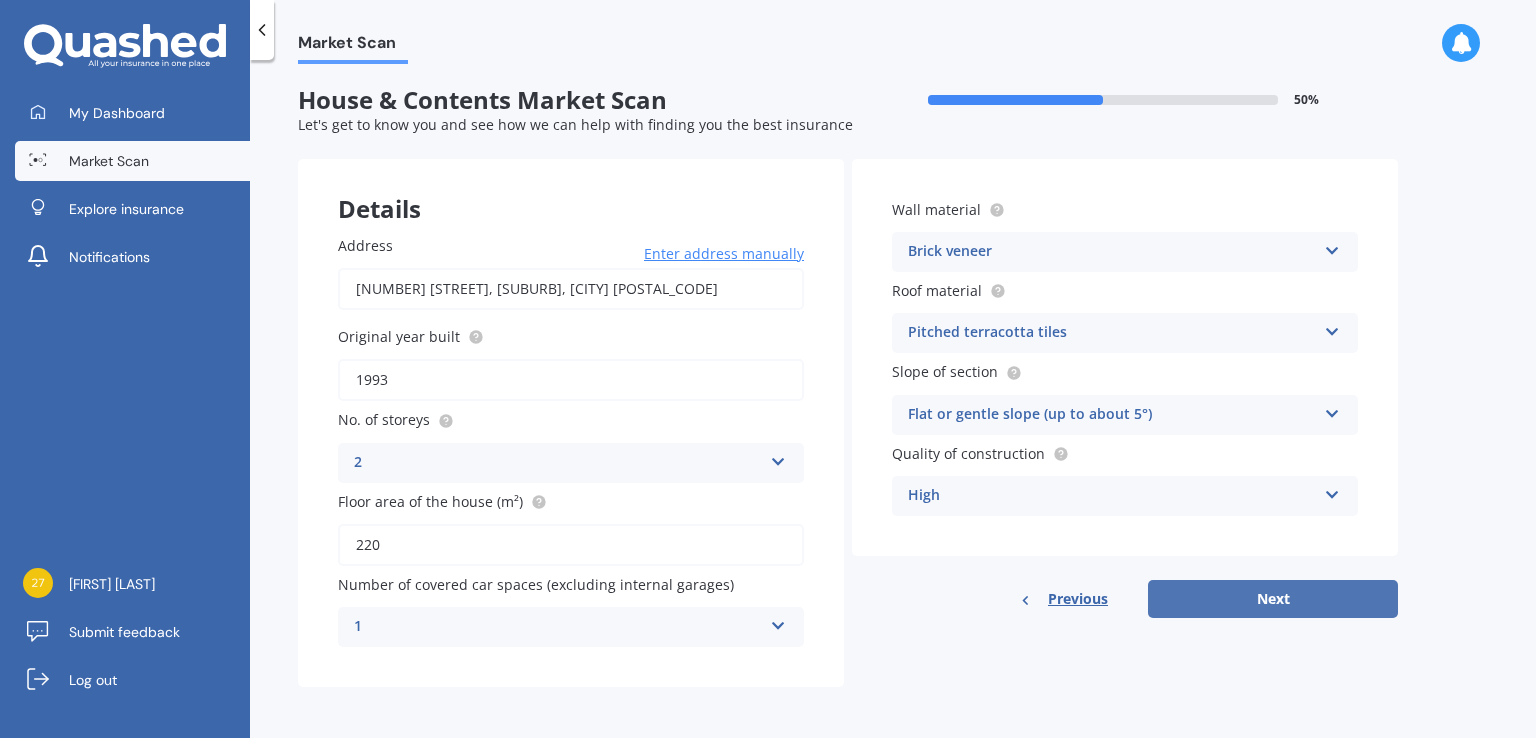 click on "Next" at bounding box center [1273, 599] 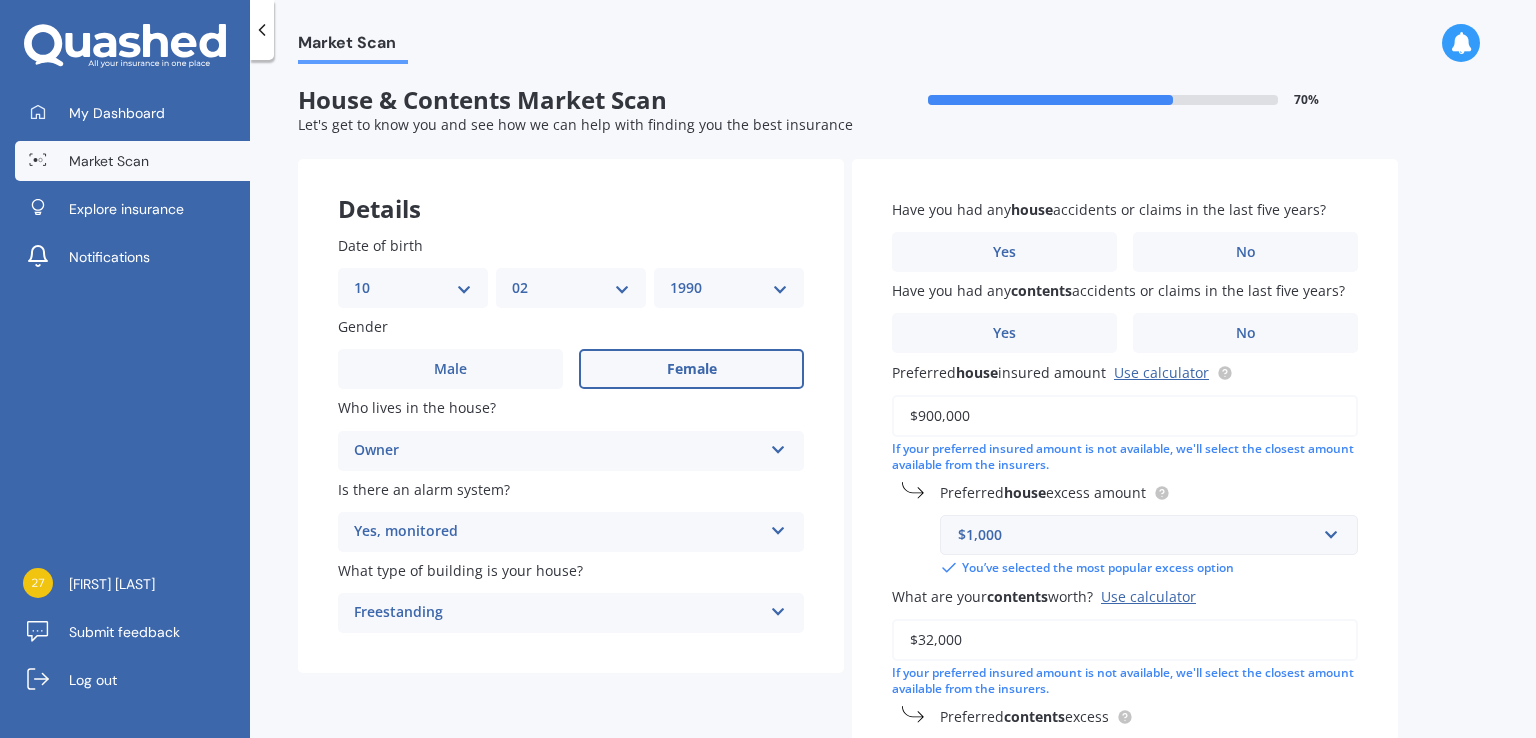 scroll, scrollTop: 0, scrollLeft: 0, axis: both 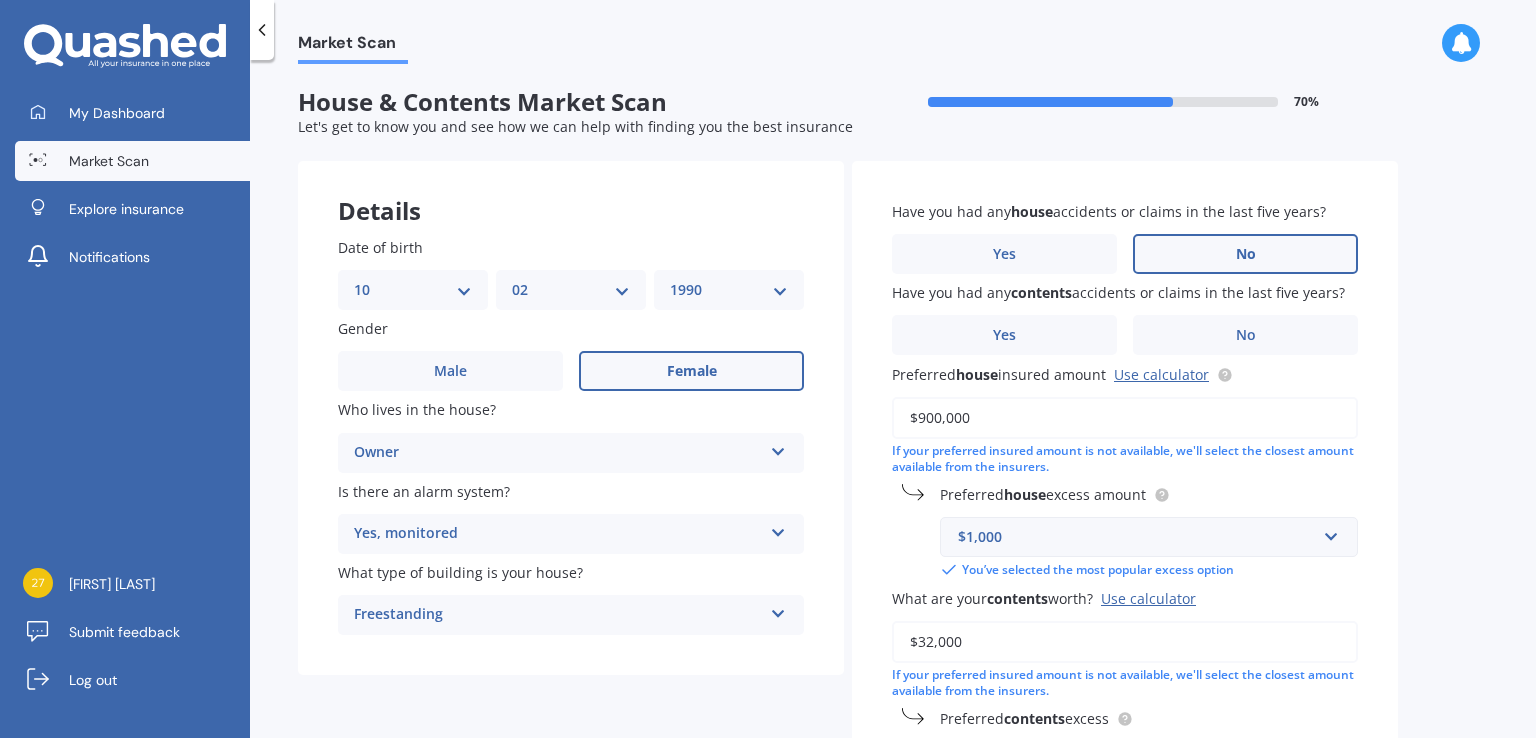 click on "No" at bounding box center (1246, 254) 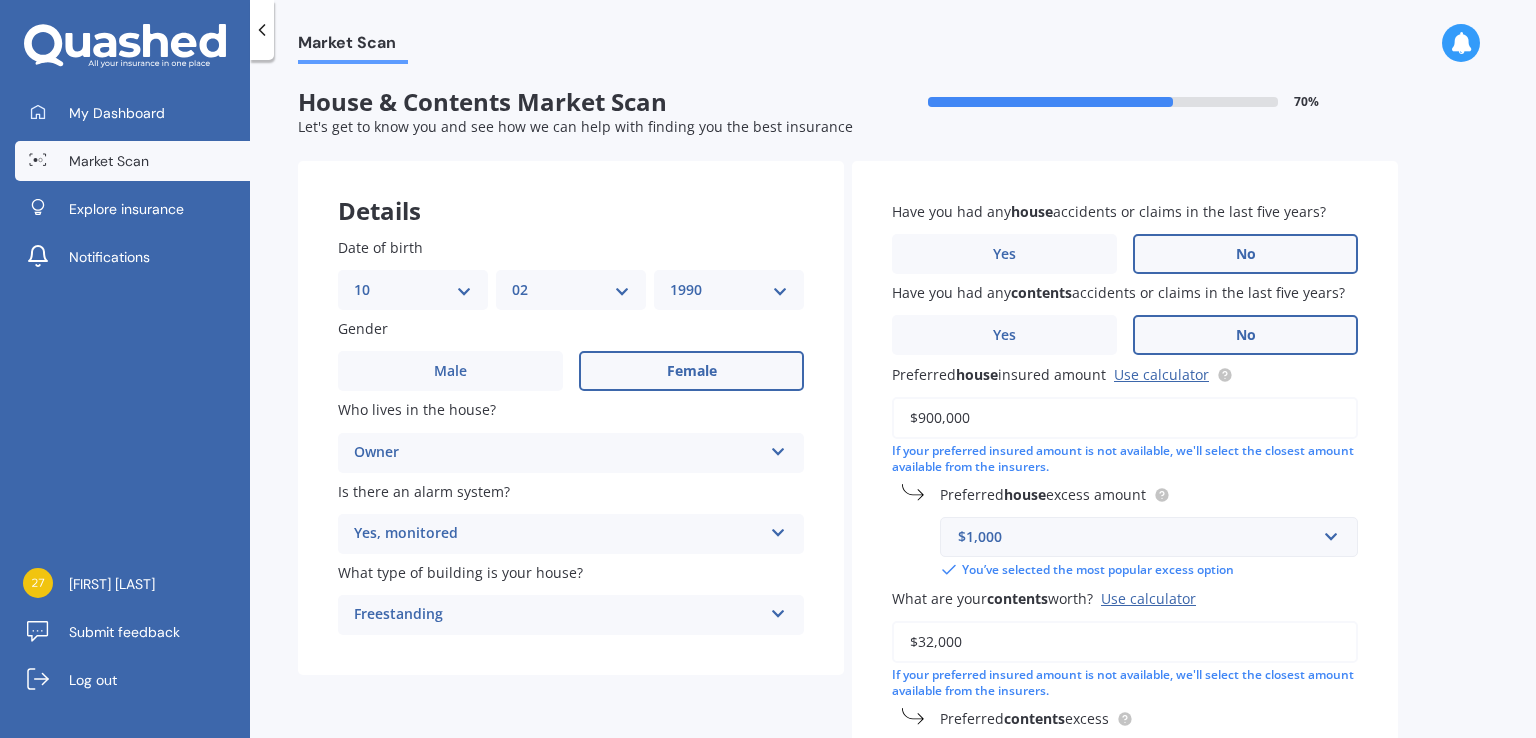 click on "No" at bounding box center [1246, 335] 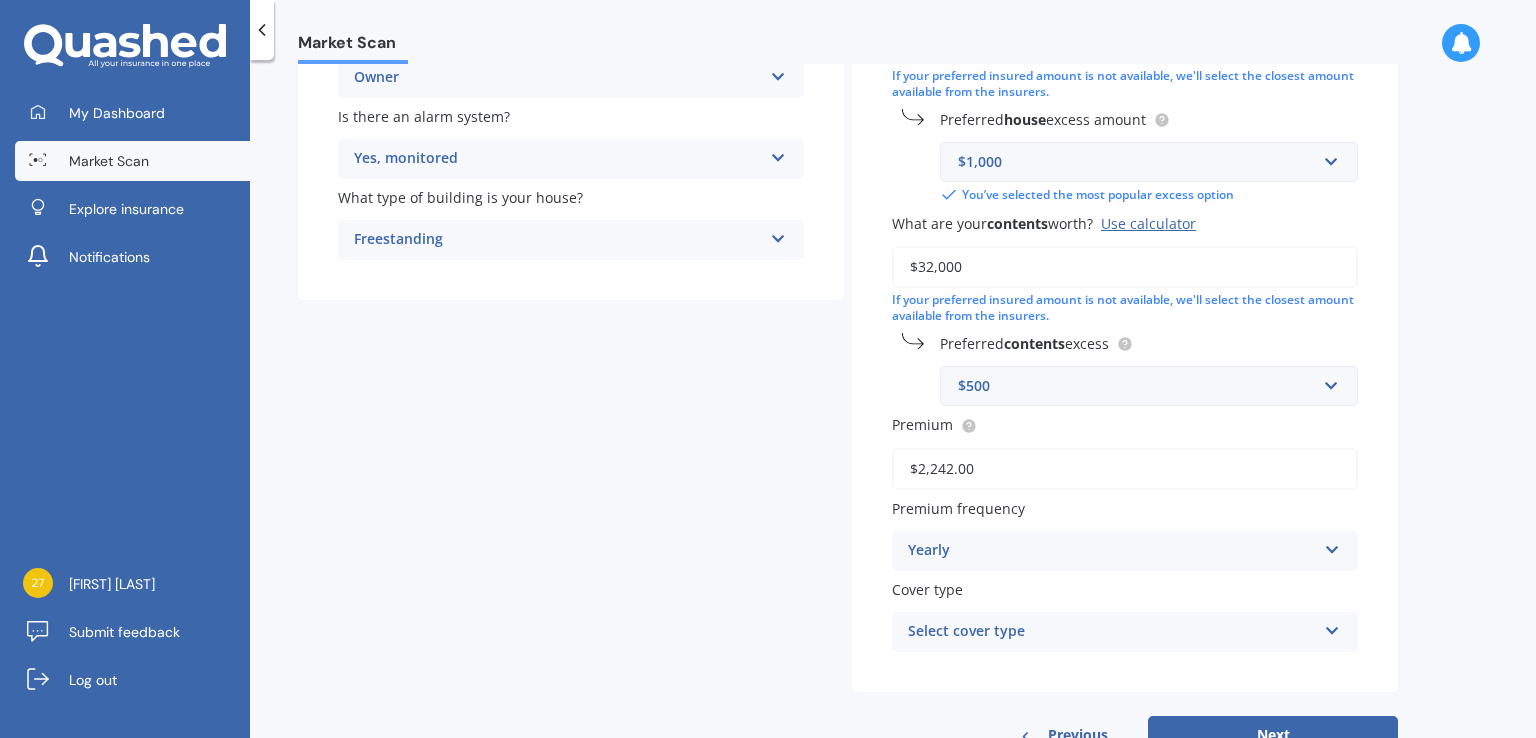 scroll, scrollTop: 443, scrollLeft: 0, axis: vertical 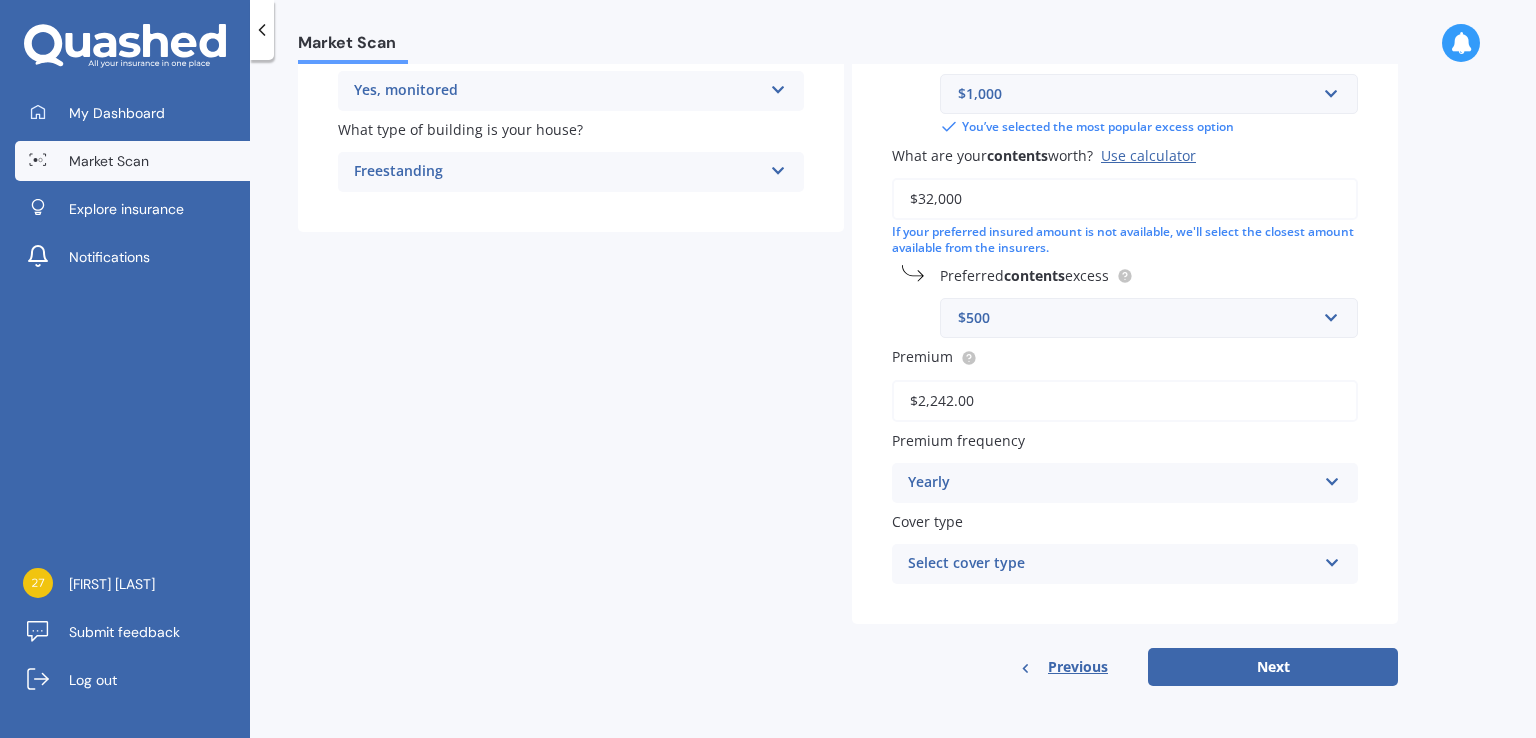 click on "Select cover type" at bounding box center [1112, 564] 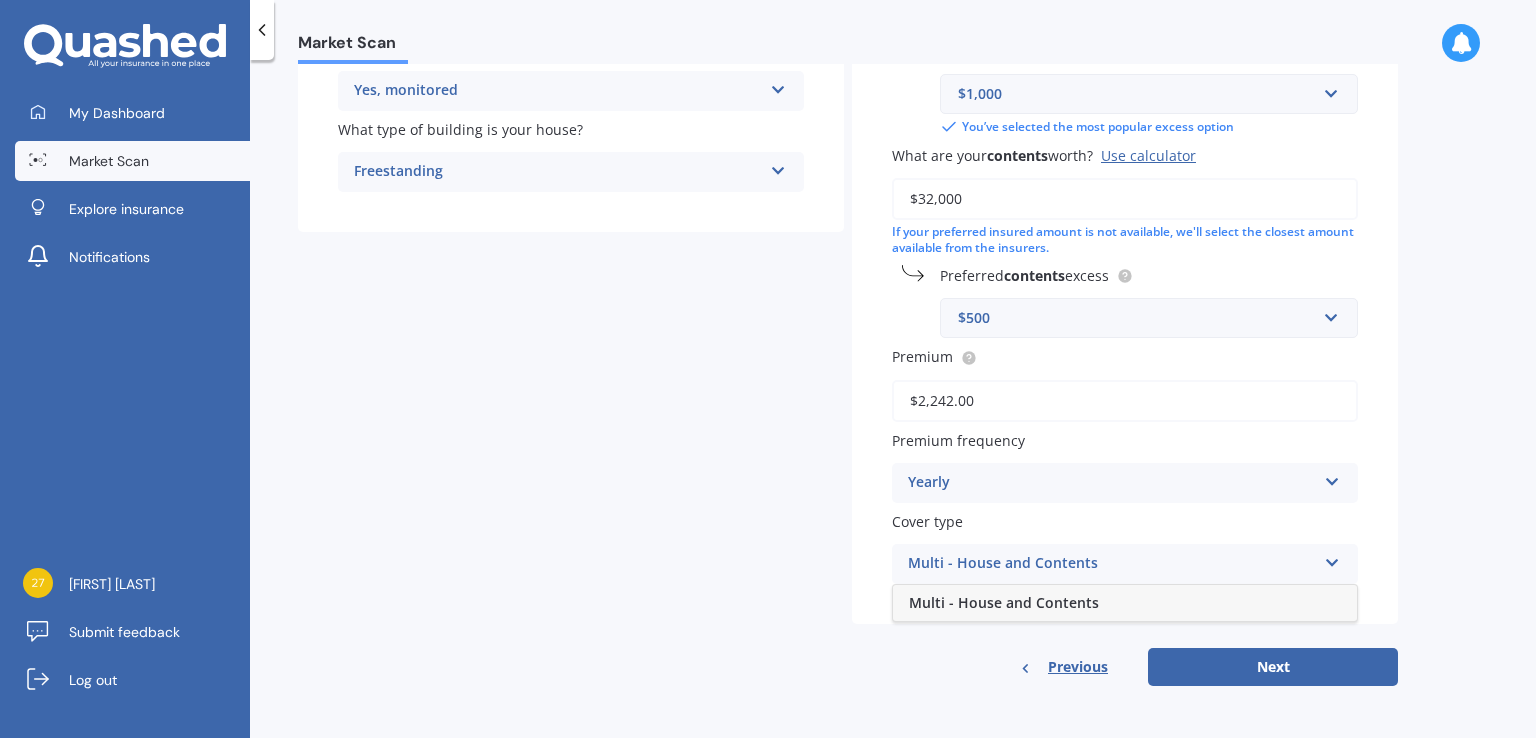 click on "Multi - House and Contents" at bounding box center [1004, 602] 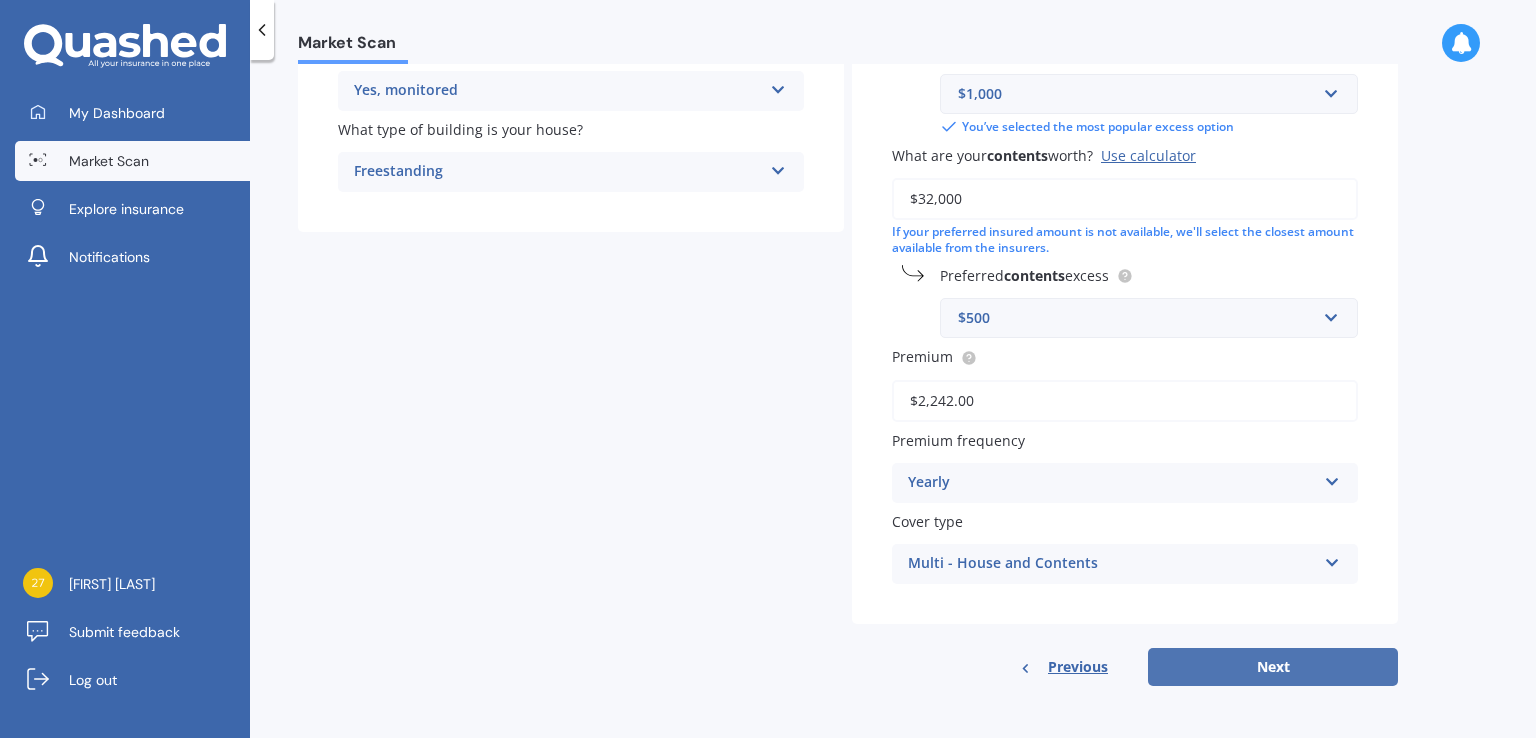 click on "Next" at bounding box center (1273, 667) 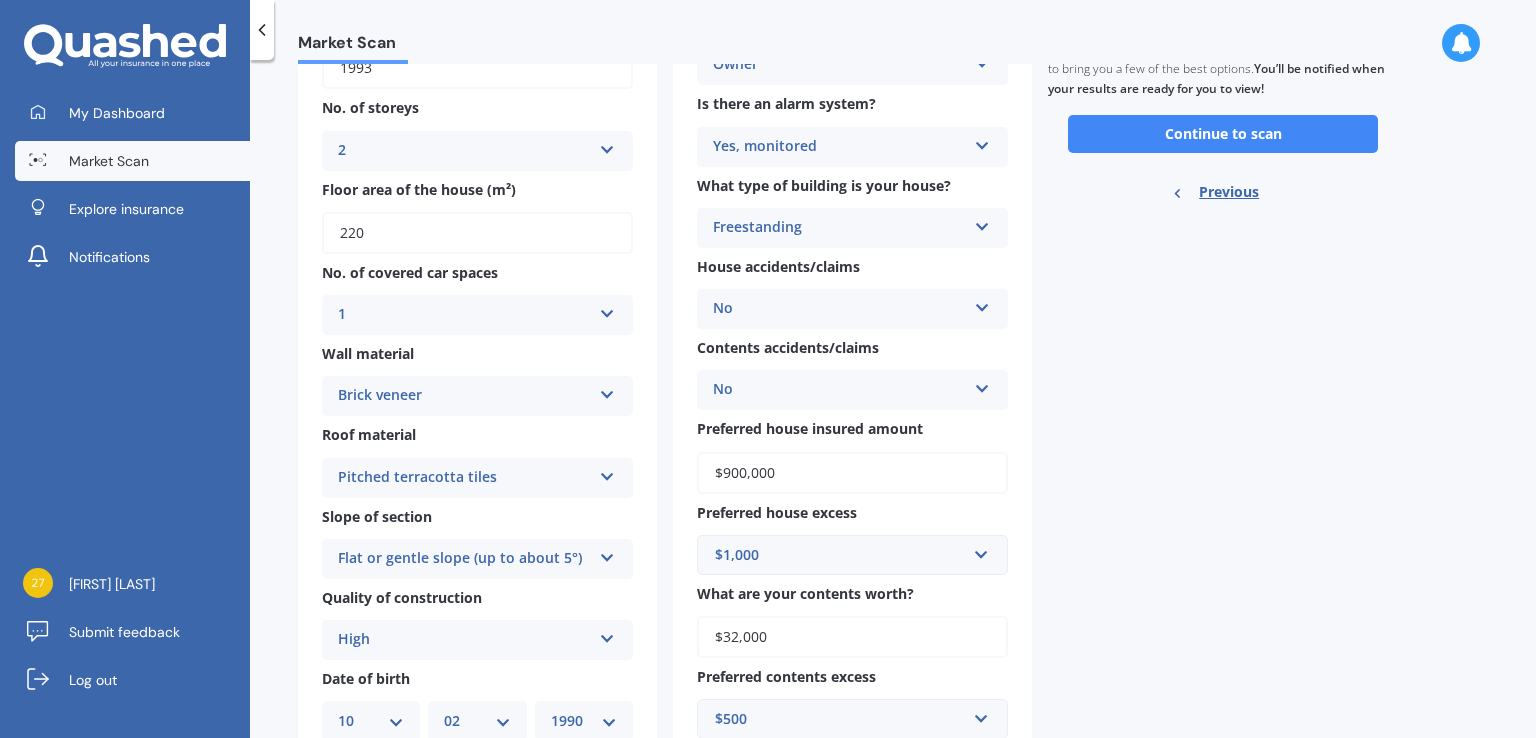 scroll, scrollTop: 0, scrollLeft: 0, axis: both 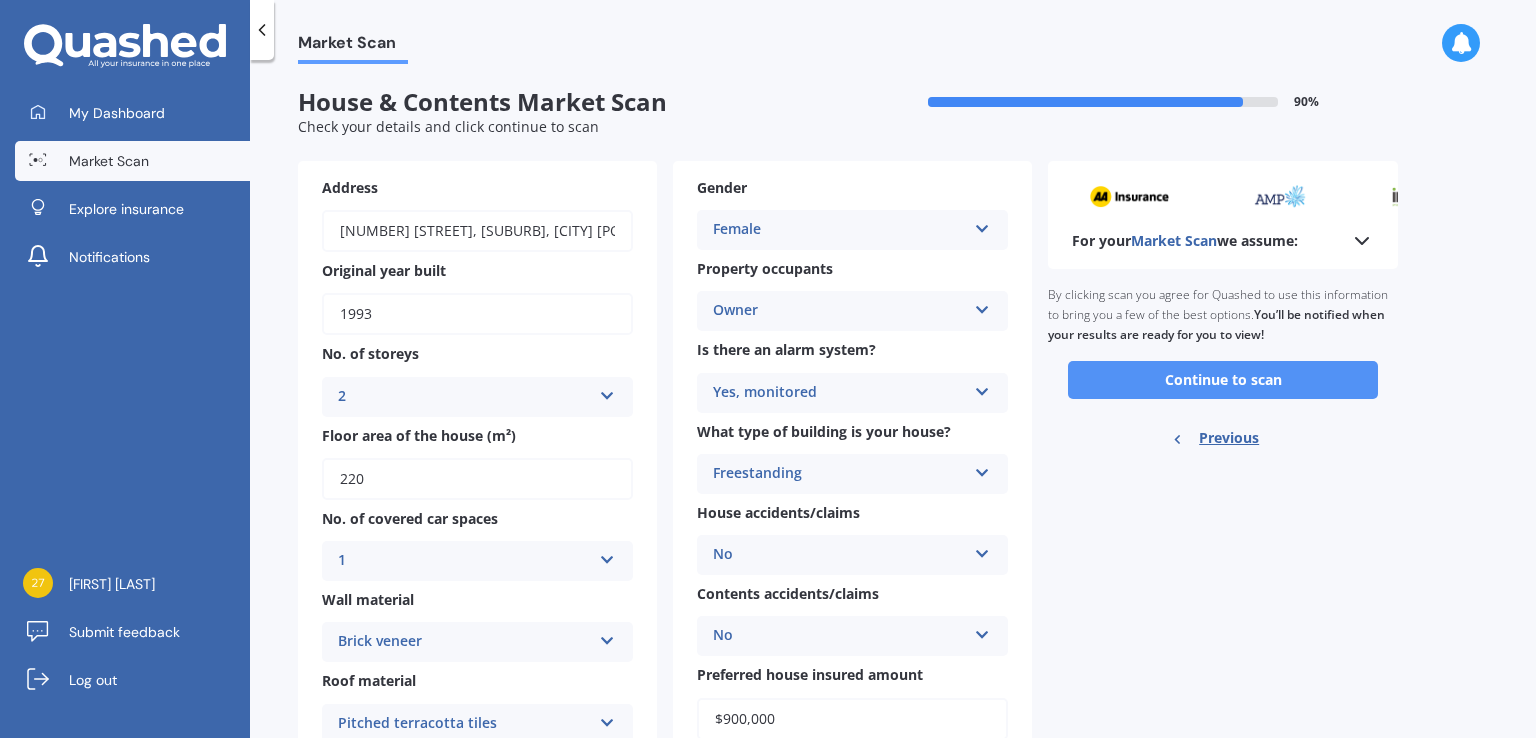 click on "Continue to scan" at bounding box center (1223, 380) 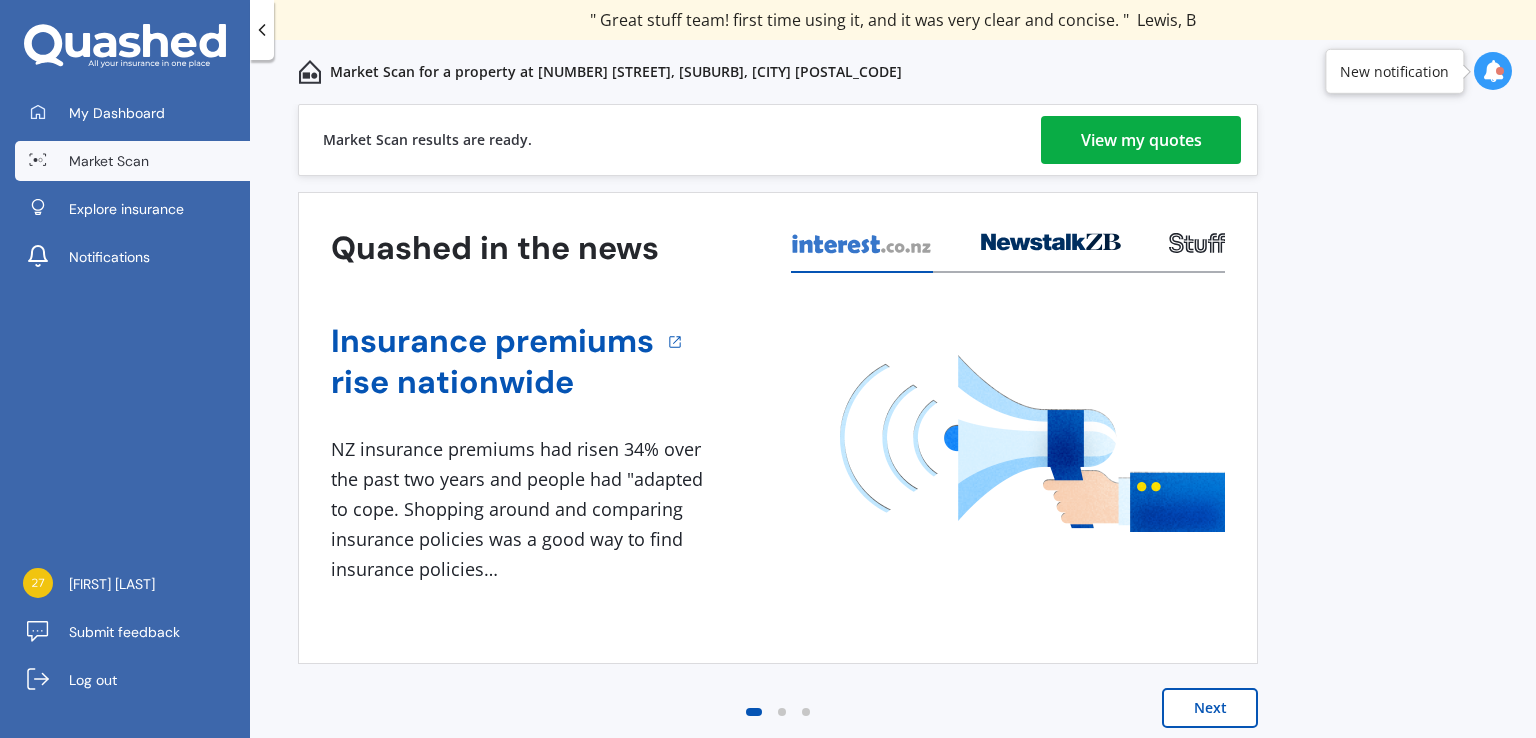 click on "View my quotes" at bounding box center (1141, 140) 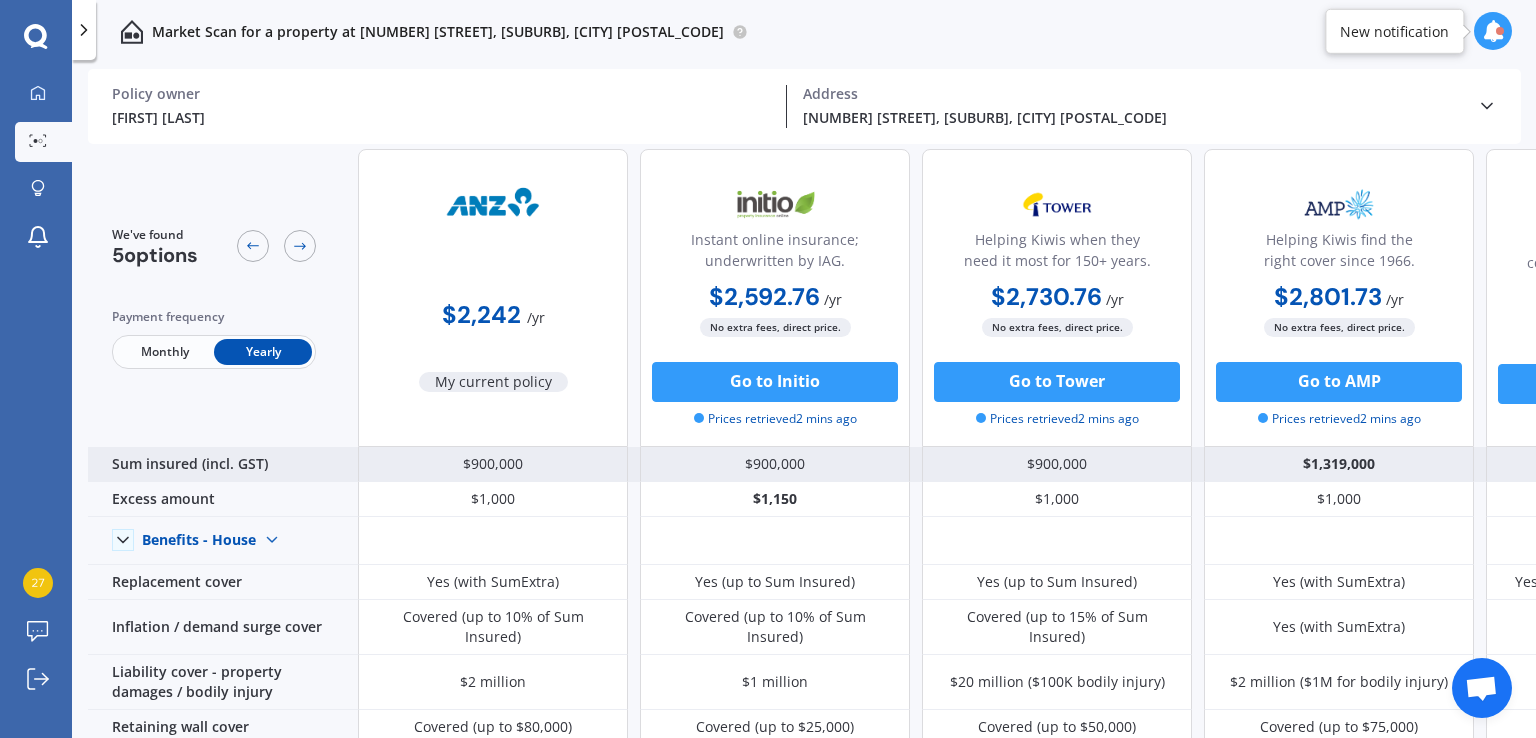 scroll, scrollTop: 0, scrollLeft: 0, axis: both 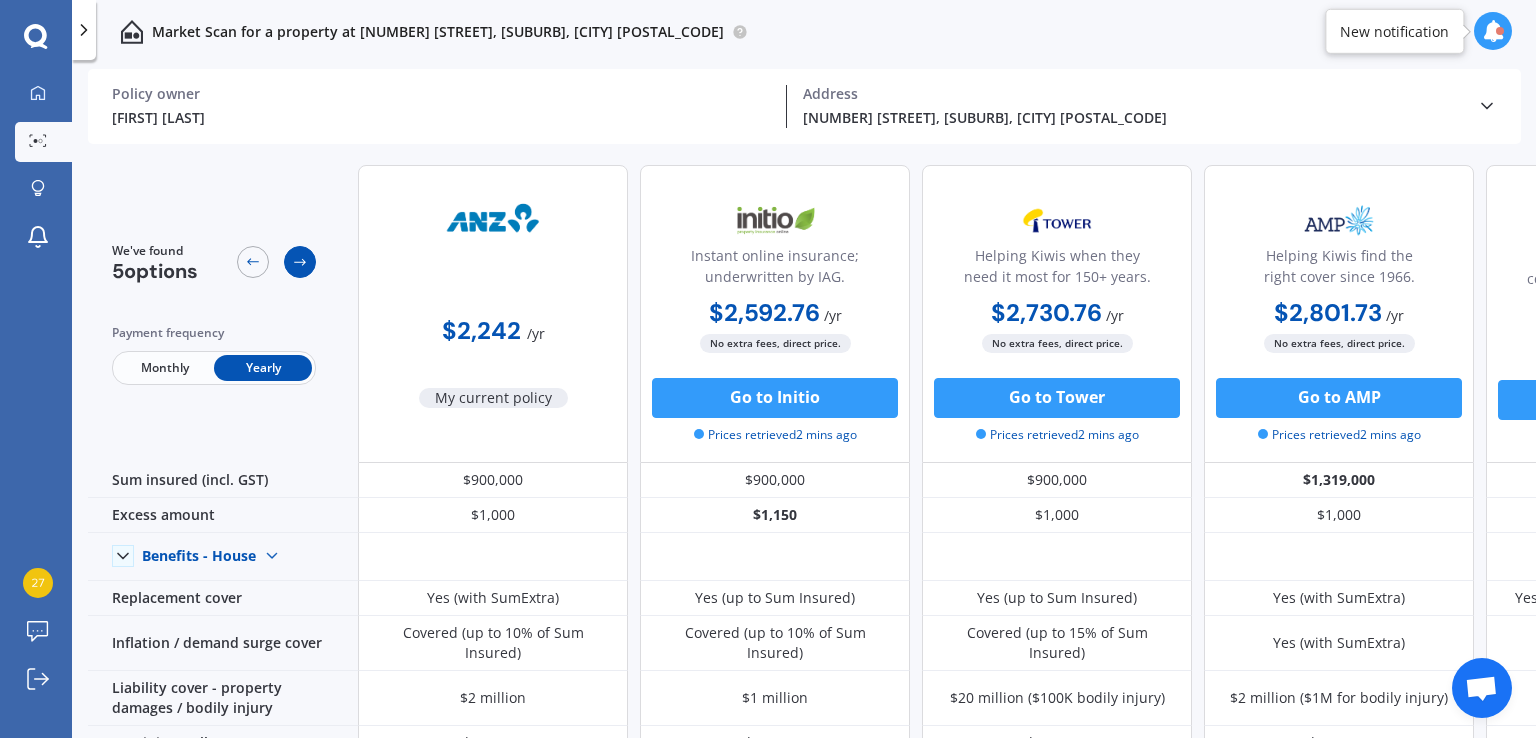 click 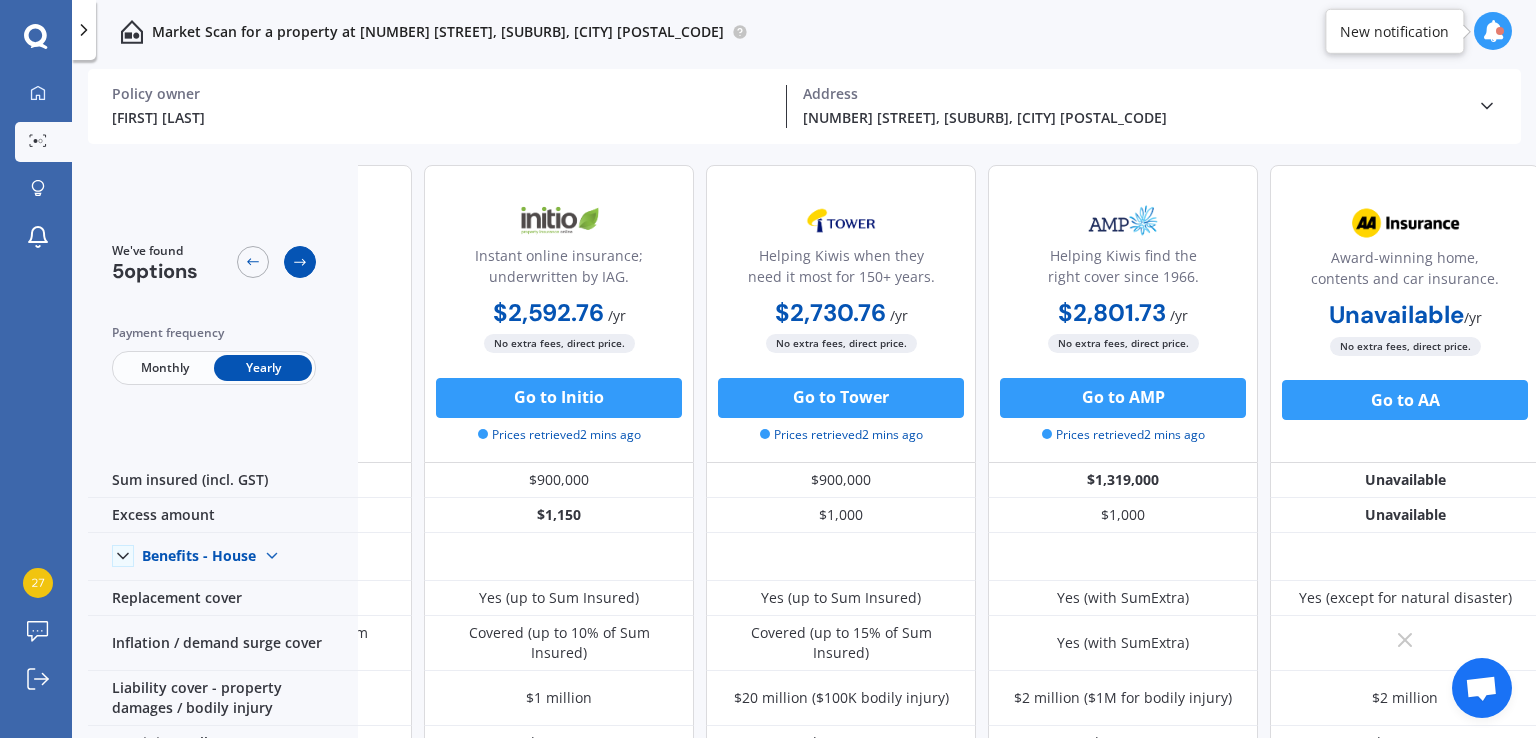 scroll, scrollTop: 0, scrollLeft: 229, axis: horizontal 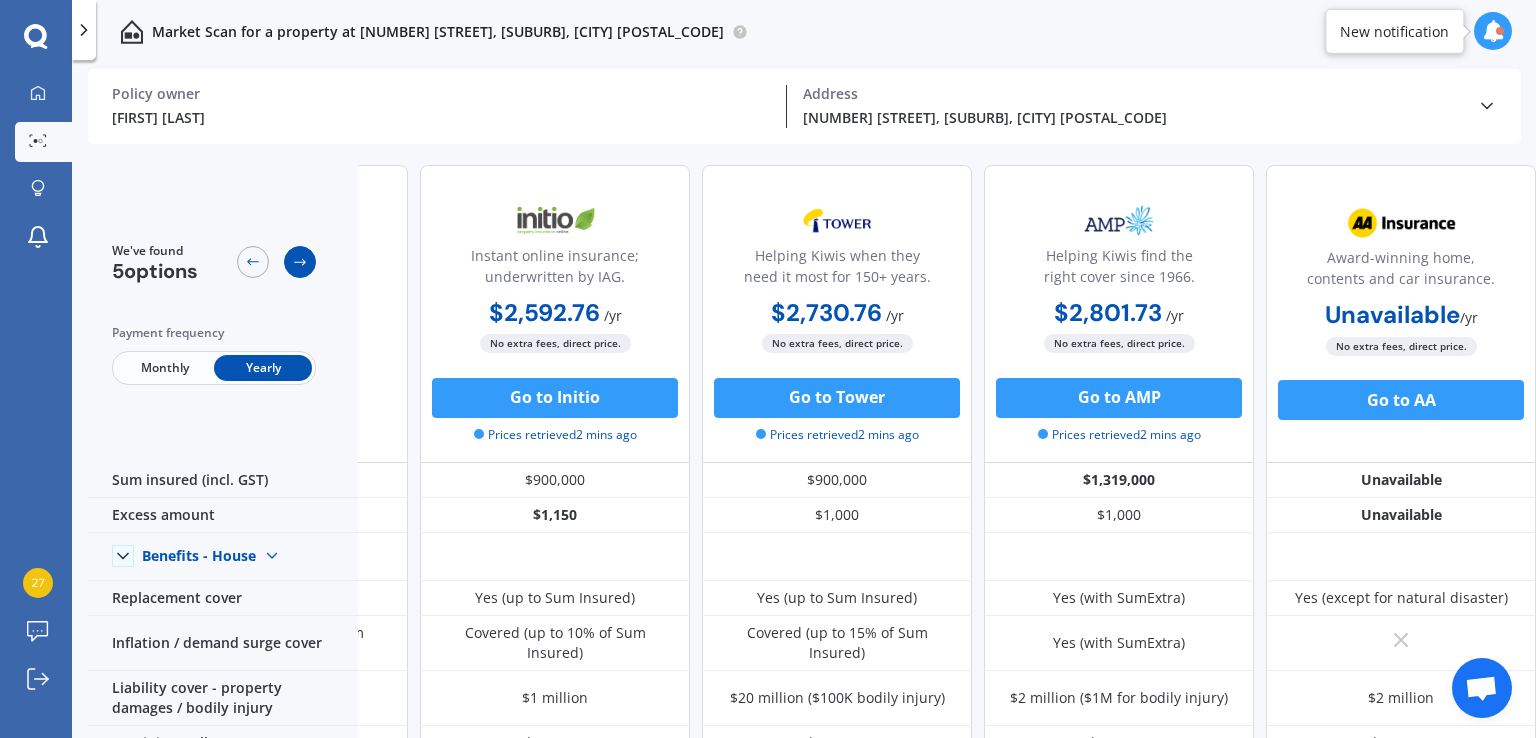 click 